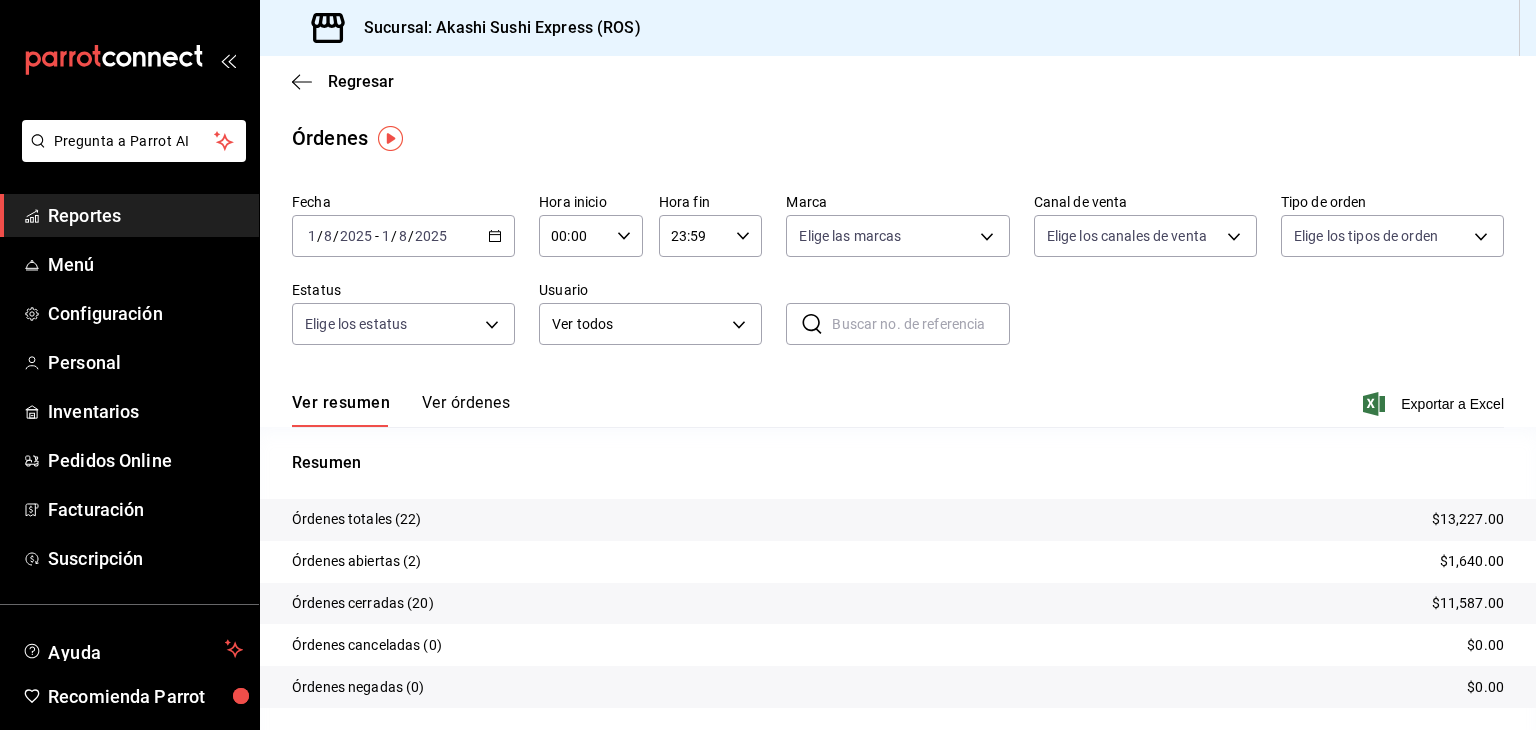 scroll, scrollTop: 0, scrollLeft: 0, axis: both 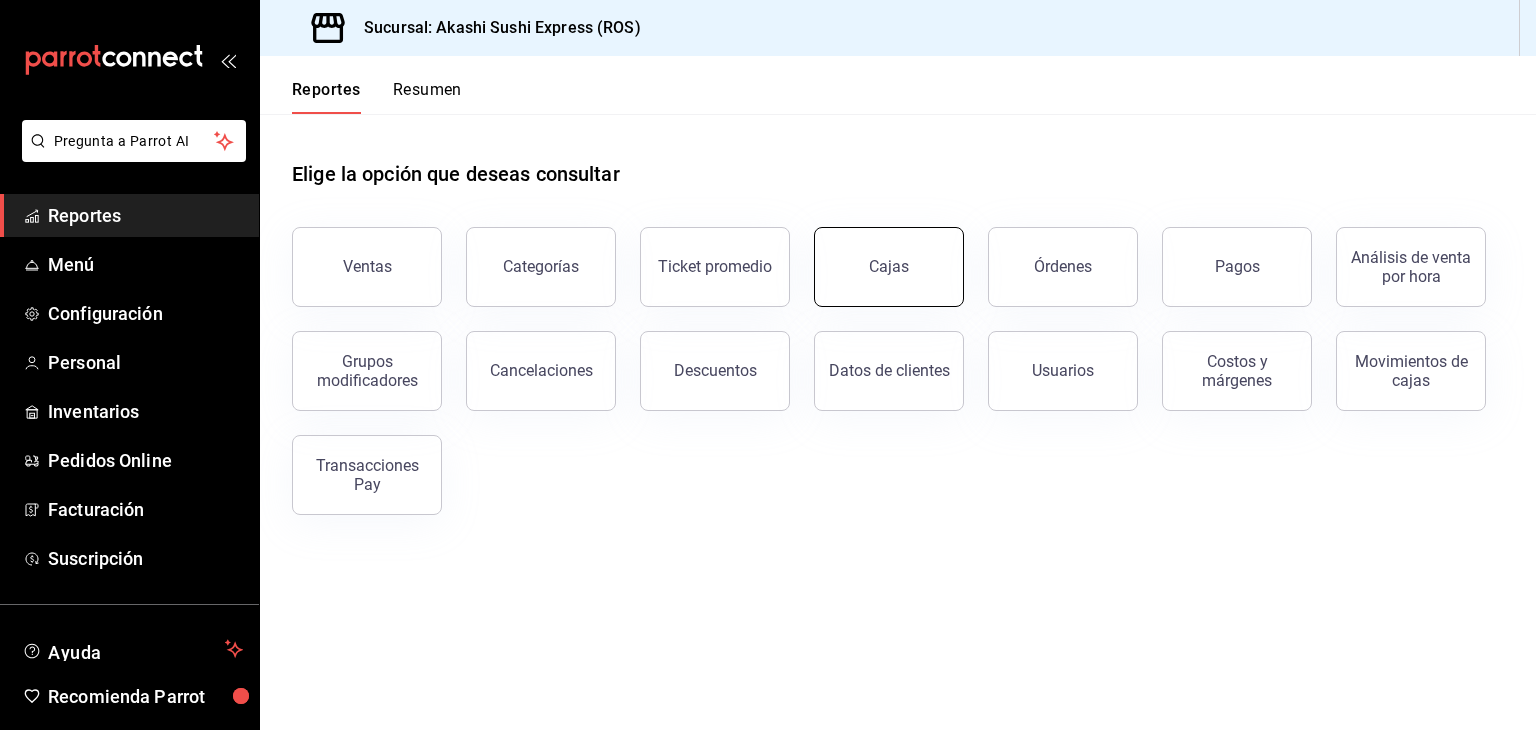 click on "Cajas" at bounding box center (889, 267) 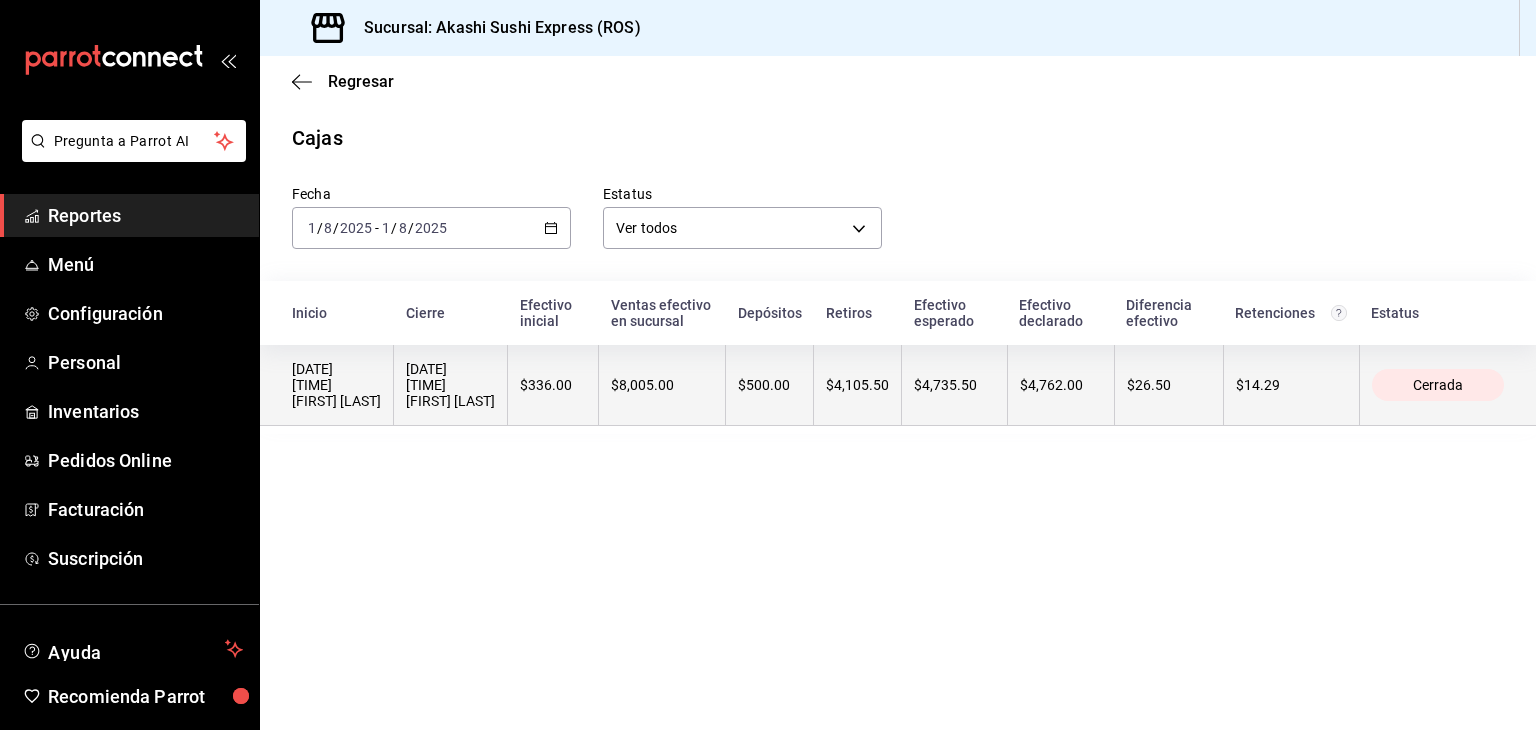click on "$4,735.50" at bounding box center [955, 385] 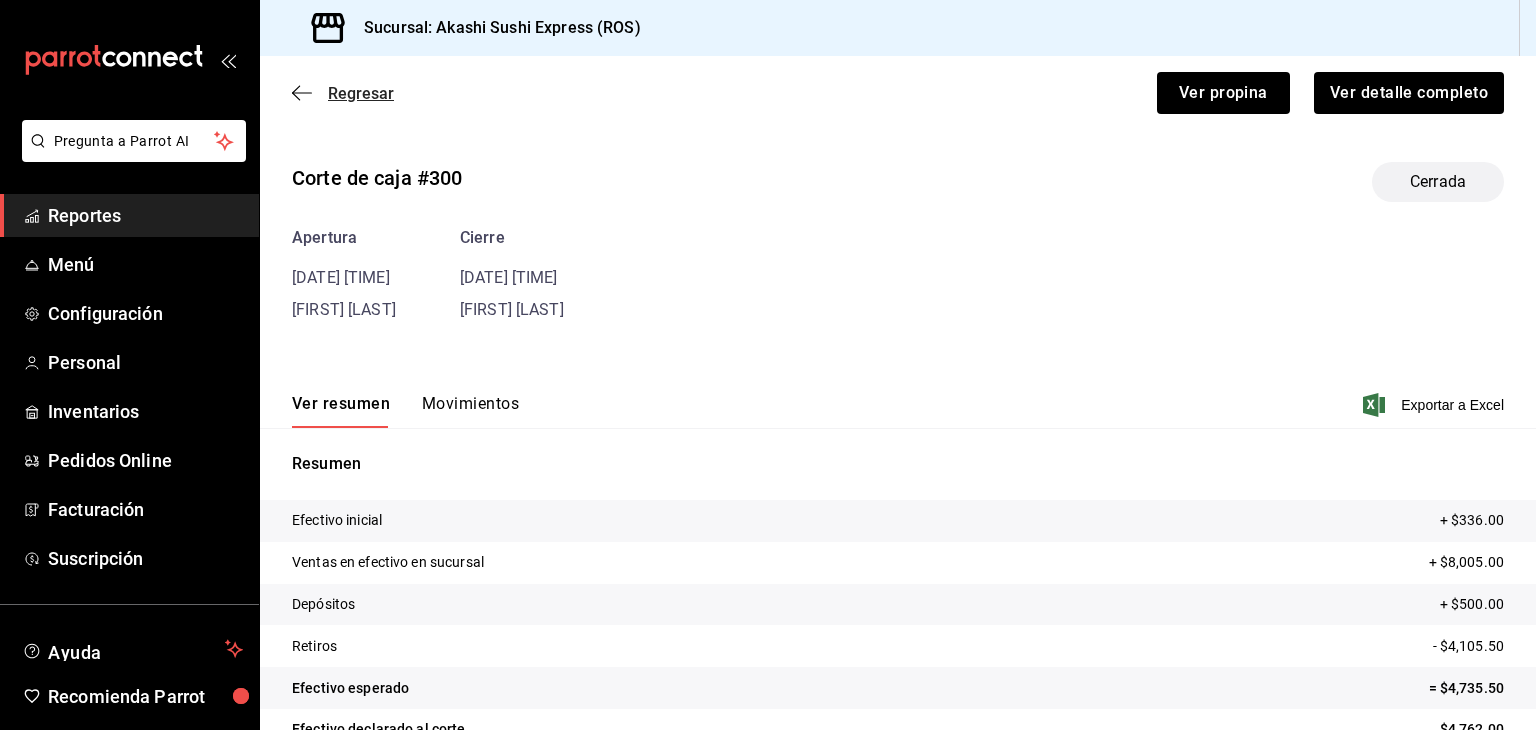 click on "Regresar" at bounding box center [361, 93] 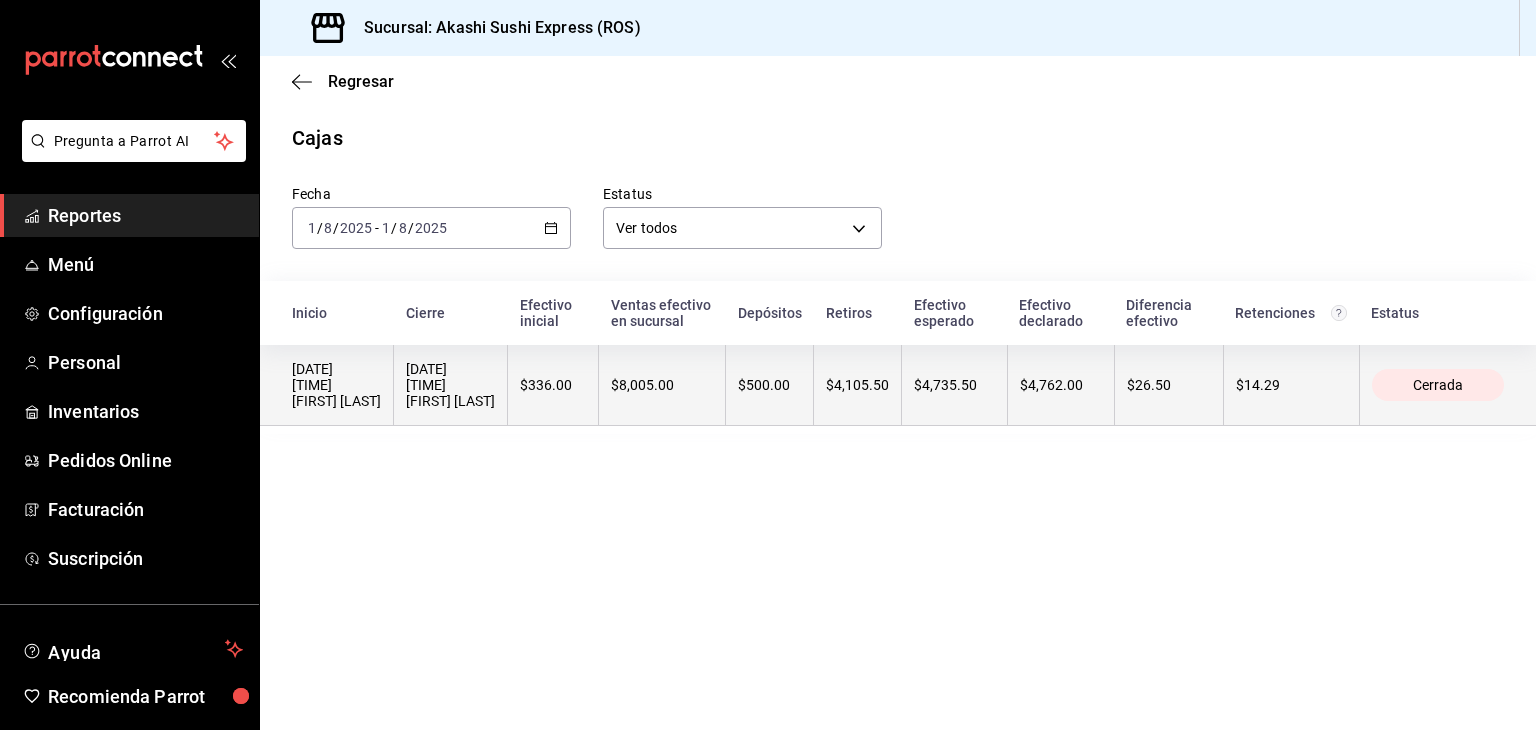 click on "$4,105.50" at bounding box center (858, 385) 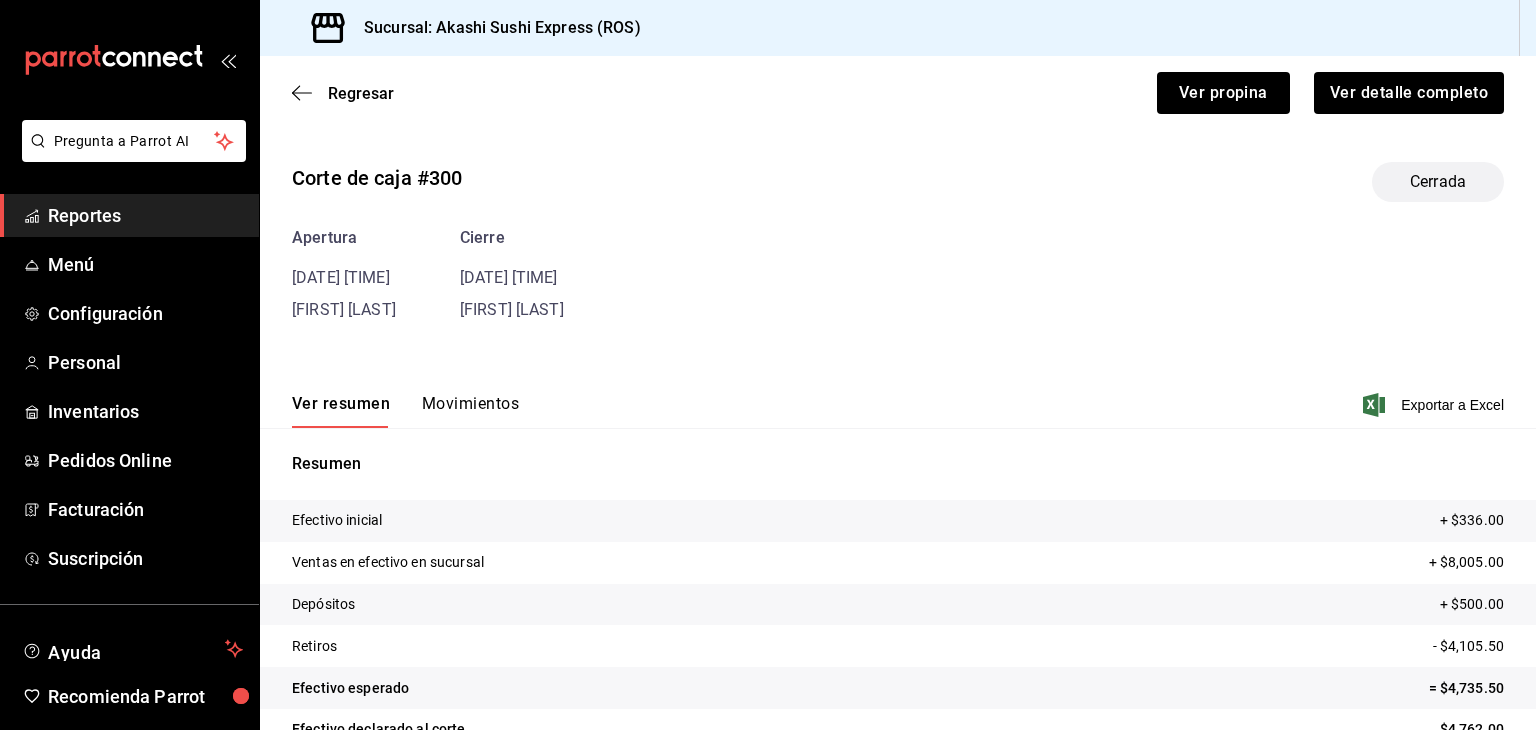 click on "Movimientos" at bounding box center (470, 411) 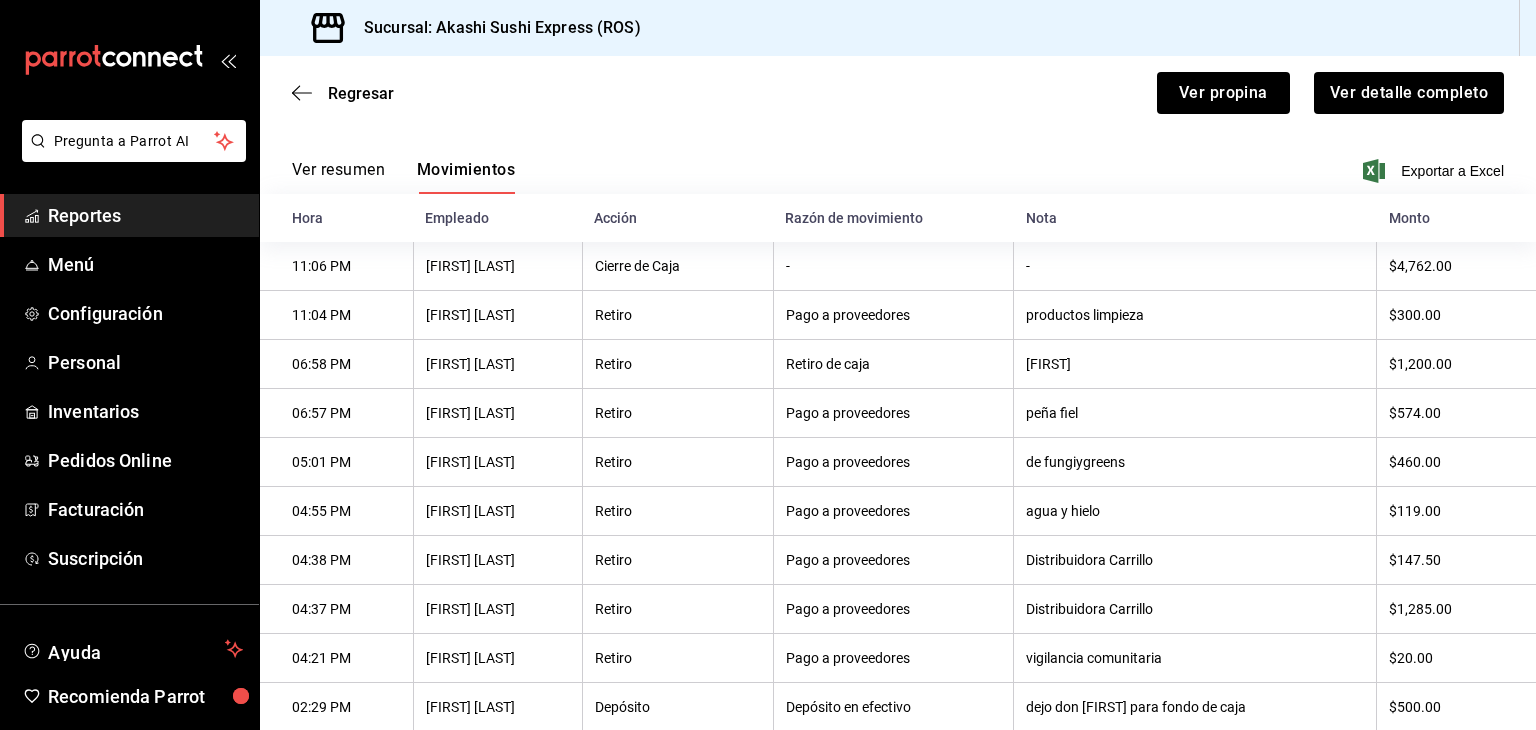 scroll, scrollTop: 230, scrollLeft: 0, axis: vertical 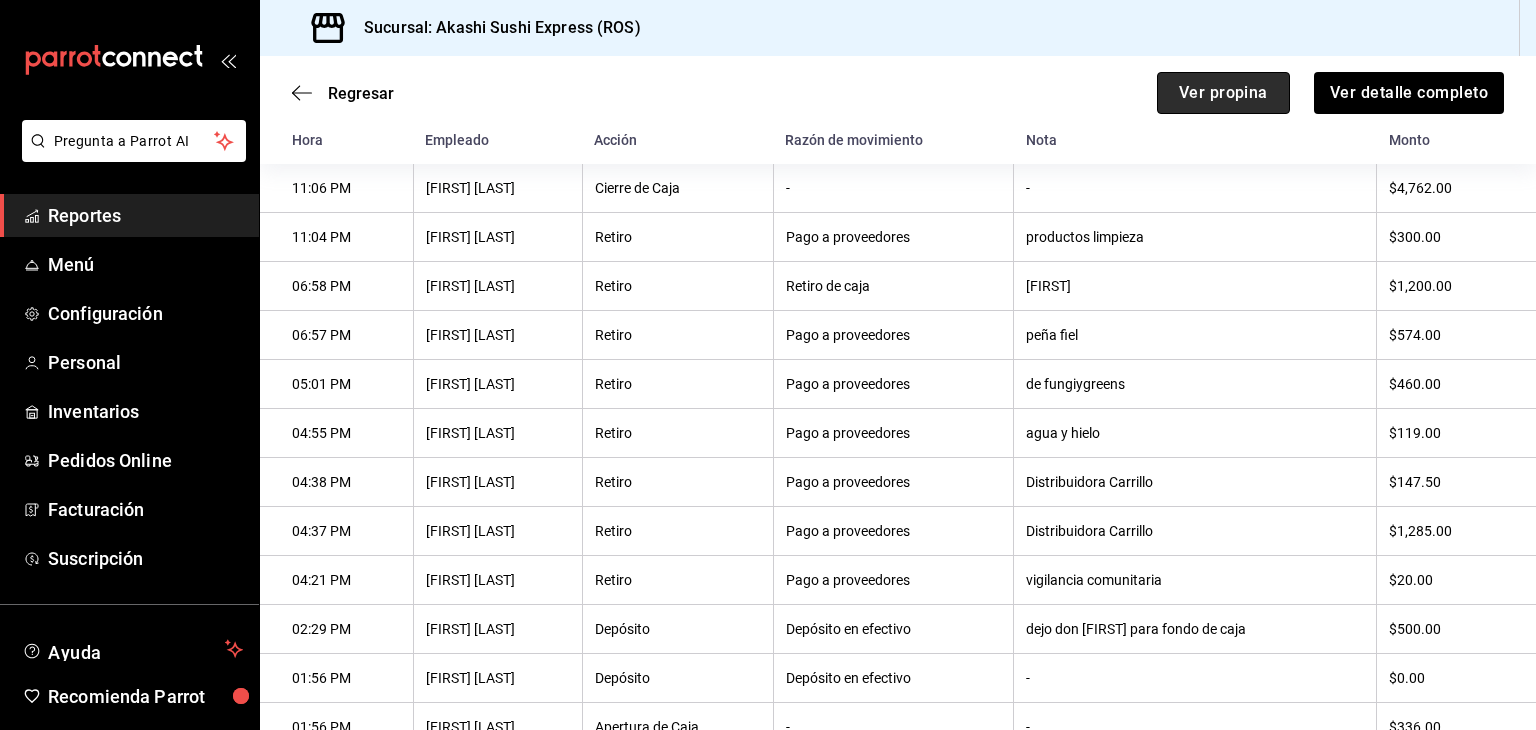 click on "Ver propina" at bounding box center [1223, 93] 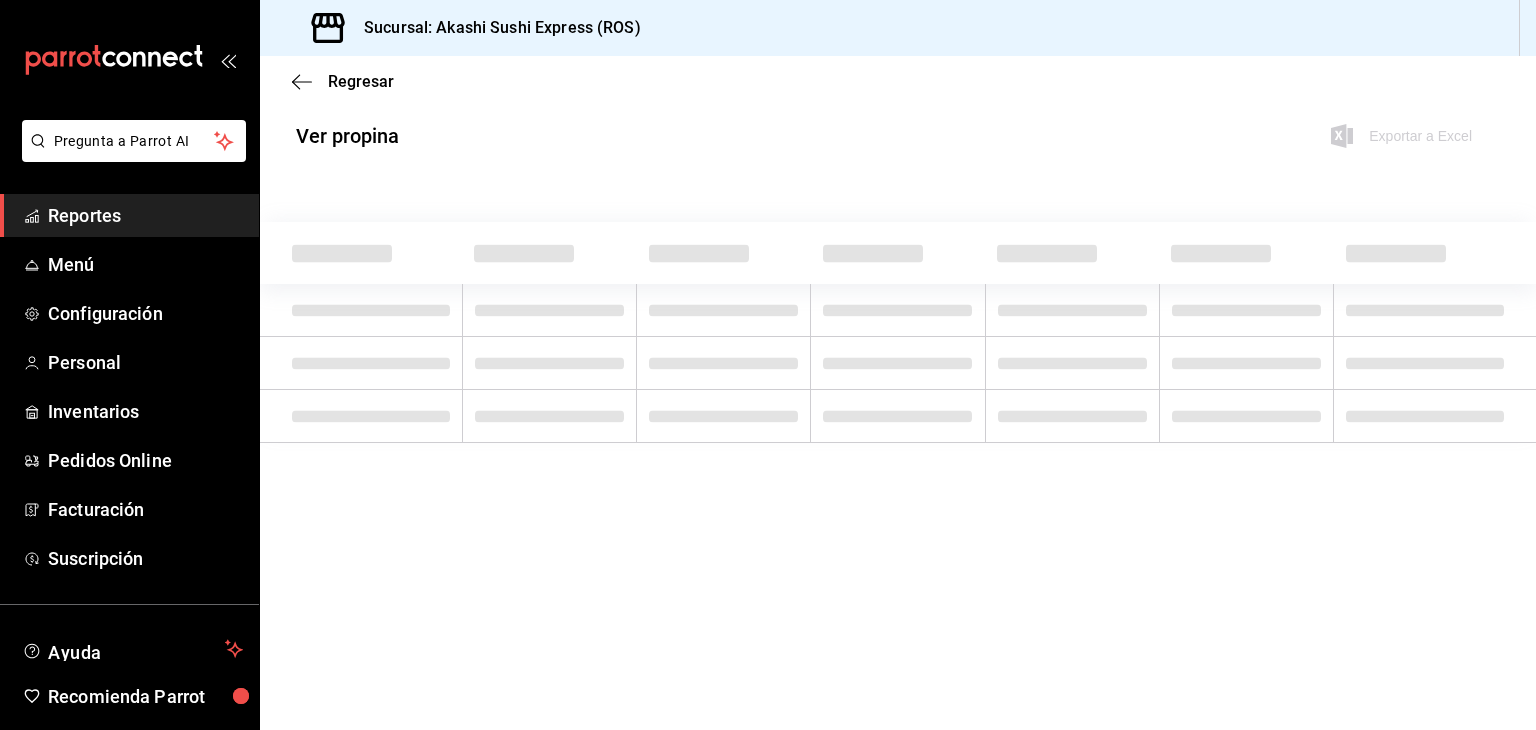 scroll, scrollTop: 0, scrollLeft: 0, axis: both 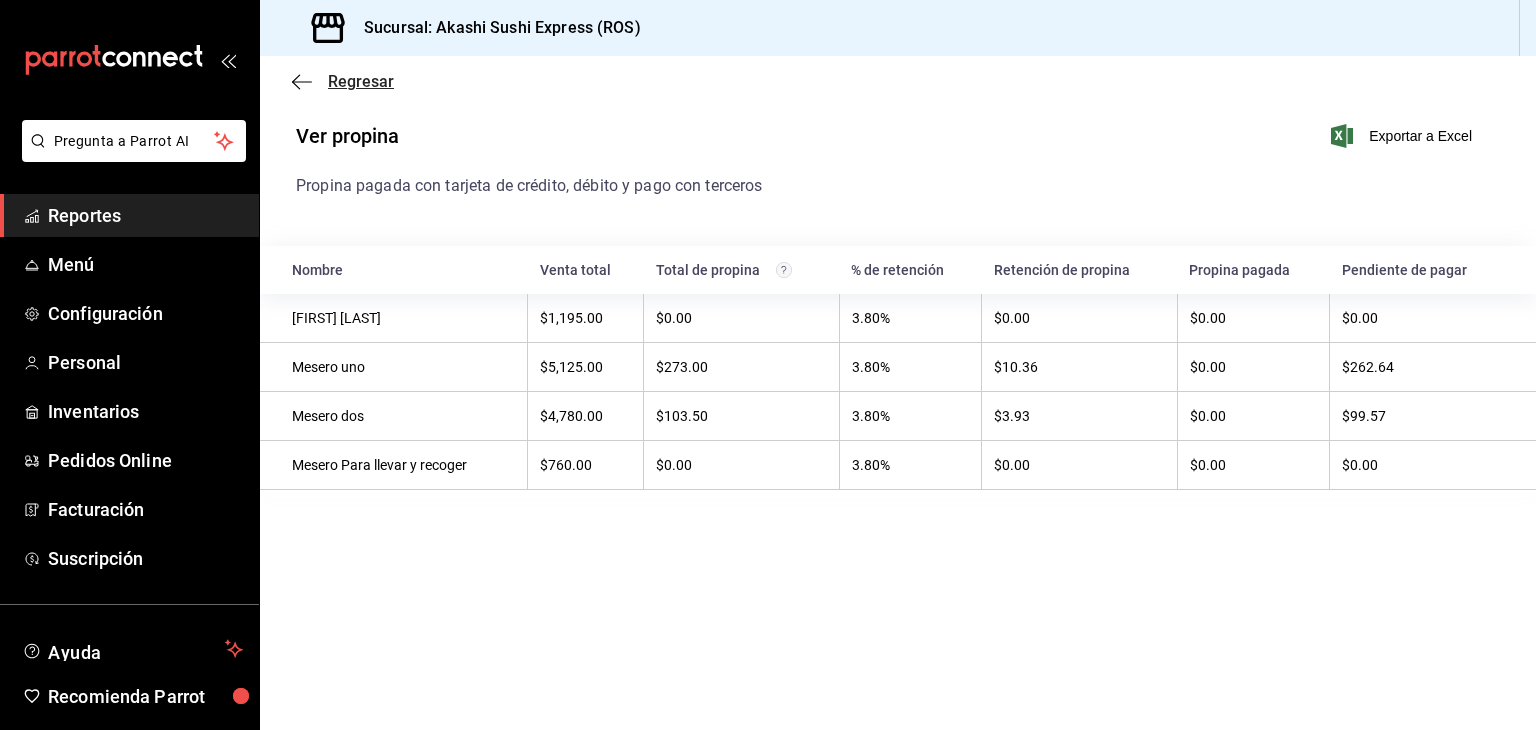 click on "Regresar" at bounding box center [361, 81] 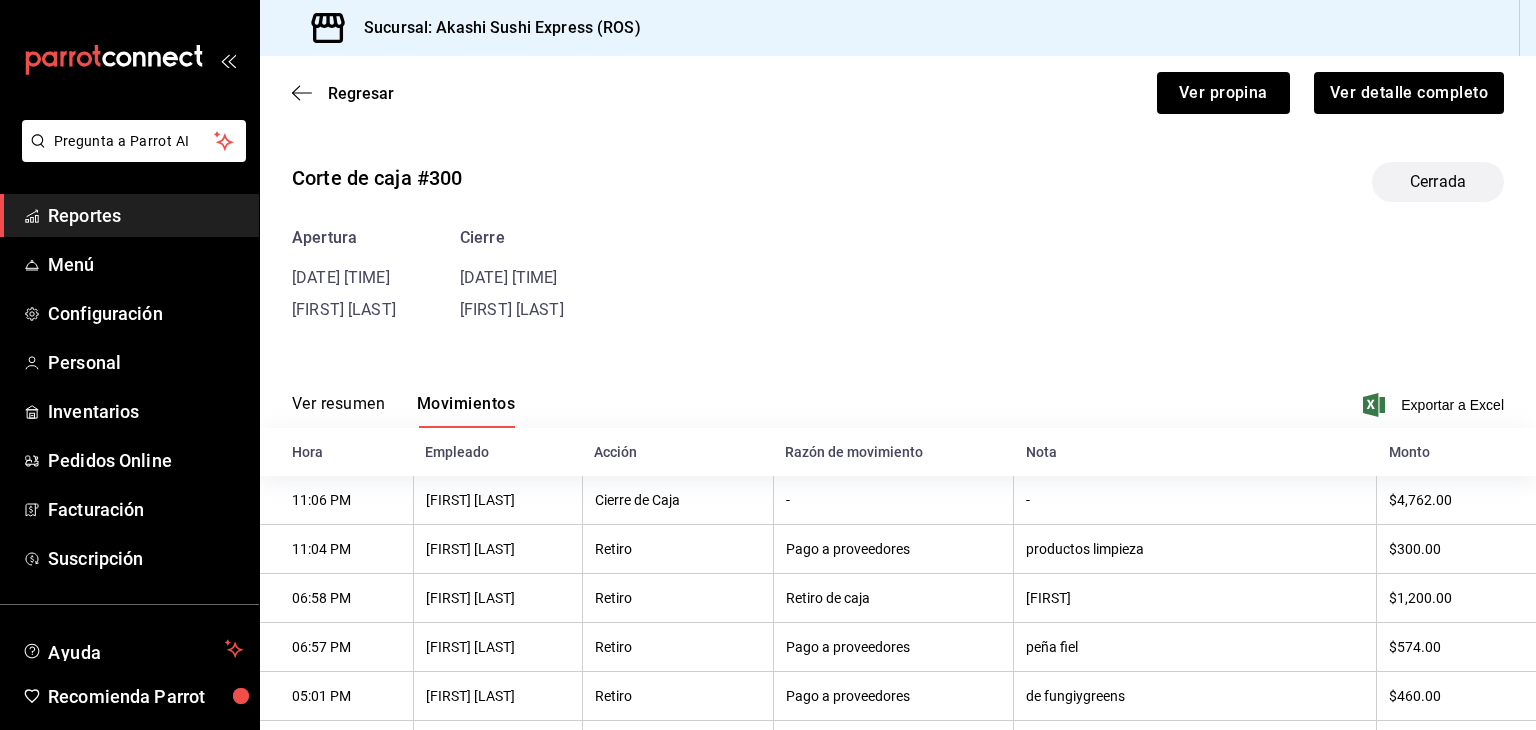 click on "Reportes" at bounding box center (145, 215) 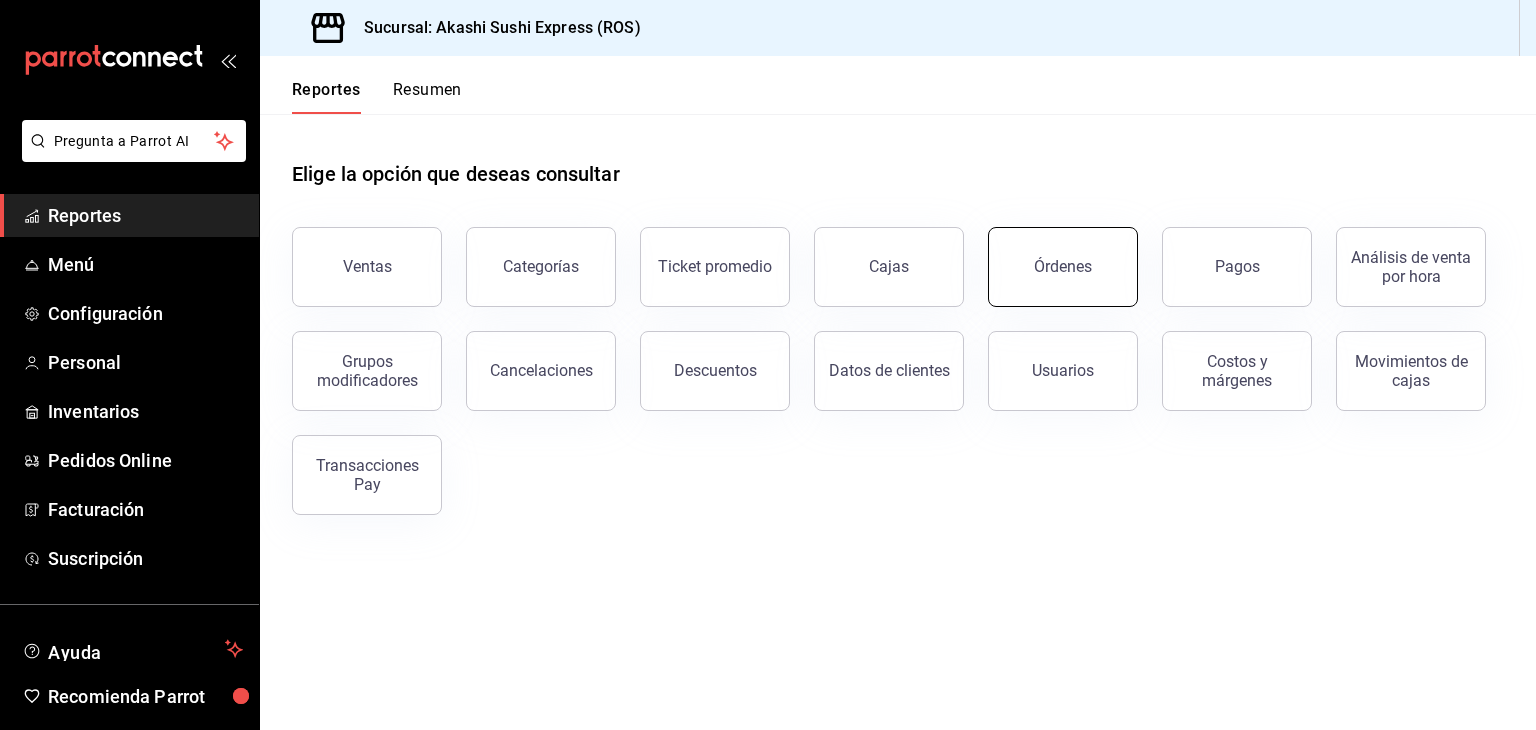 click on "Órdenes" at bounding box center [1063, 267] 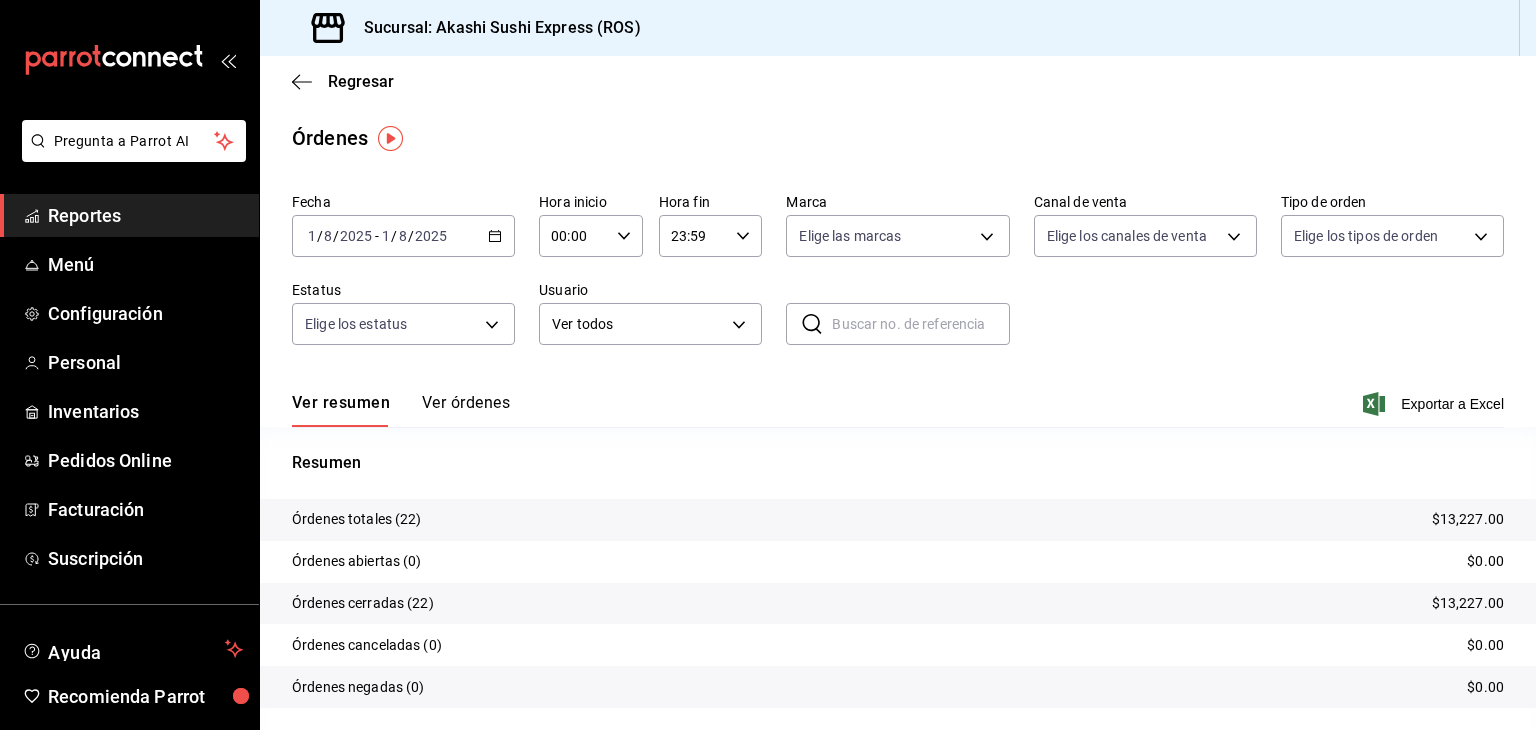 click on "Ver órdenes" at bounding box center [466, 410] 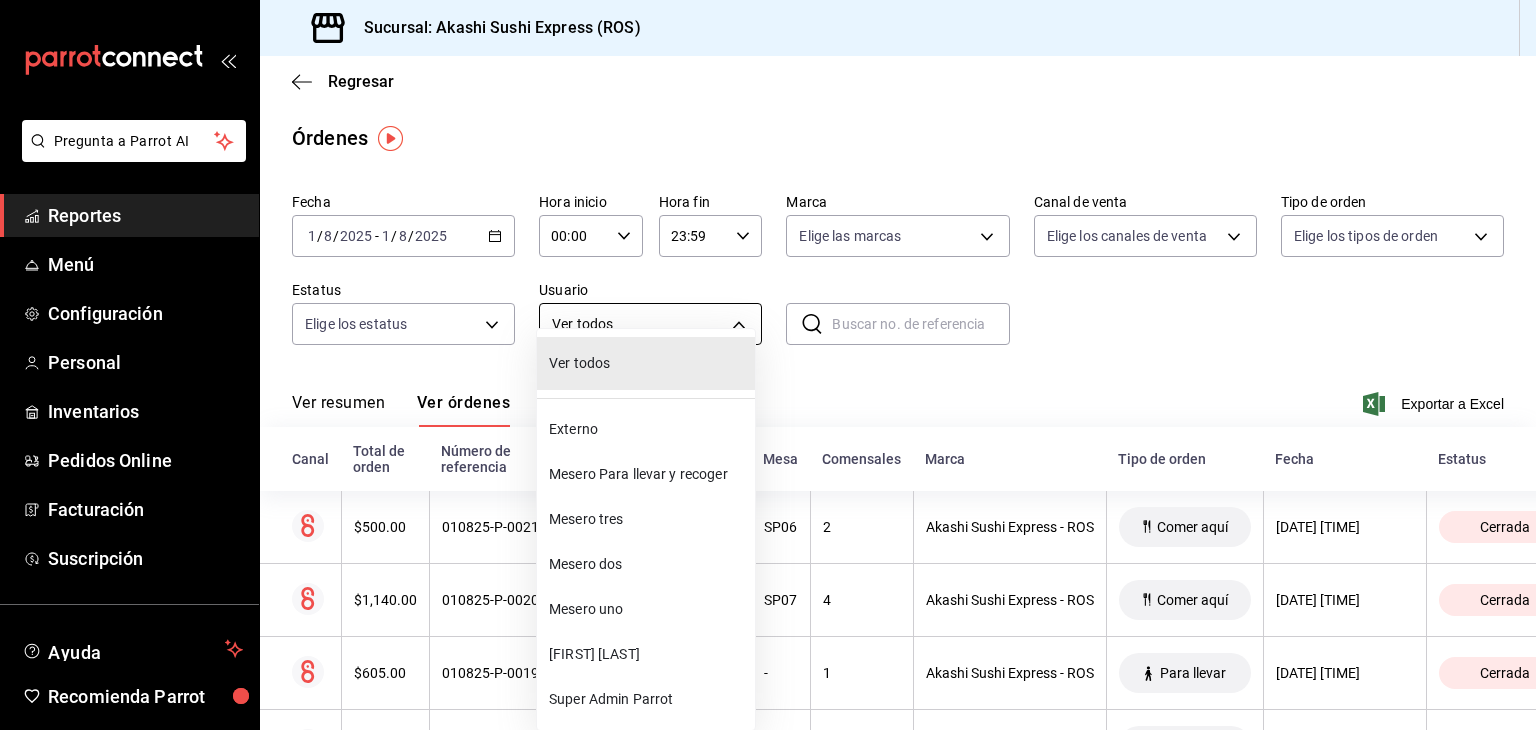 click on "Pregunta a Parrot AI Reportes   Menú   Configuración   Personal   Inventarios   Pedidos Online   Facturación   Suscripción   Ayuda Recomienda Parrot   [FIRST] [LAST]   Sugerir nueva función   Sucursal: Akashi Sushi Express (ROS) Regresar Órdenes Fecha 2025-08-01 1 / 8 / 2025 - 2025-08-01 1 / 8 / 2025 Hora inicio 00:00 Hora inicio Hora fin 23:59 Hora fin Marca Elige las marcas Canal de venta Elige los canales de venta Tipo de orden Elige los tipos de orden Estatus Elige los estatus Usuario Ver todos ALL ​ ​ Ver resumen Ver órdenes Exportar a Excel Canal Total de orden Número de referencia Usuario Mesa Comensales Marca Tipo de orden Fecha Estatus $500.00 010825-P-0021 Mesero uno SP06 2 Akashi Sushi Express - ROS Comer aquí [DATE] [TIME] Cerrada $1,140.00 010825-P-0020 Mesero uno SP07 4 Akashi Sushi Express - ROS Comer aquí [DATE] [TIME] Cerrada $605.00 010825-P-0019 [FIRST] [LAST] - 1 Akashi Sushi Express - ROS Para llevar [DATE] [TIME] Cerrada $1,220.00 010825-P-0018 Mesero uno SP08 4" at bounding box center [768, 365] 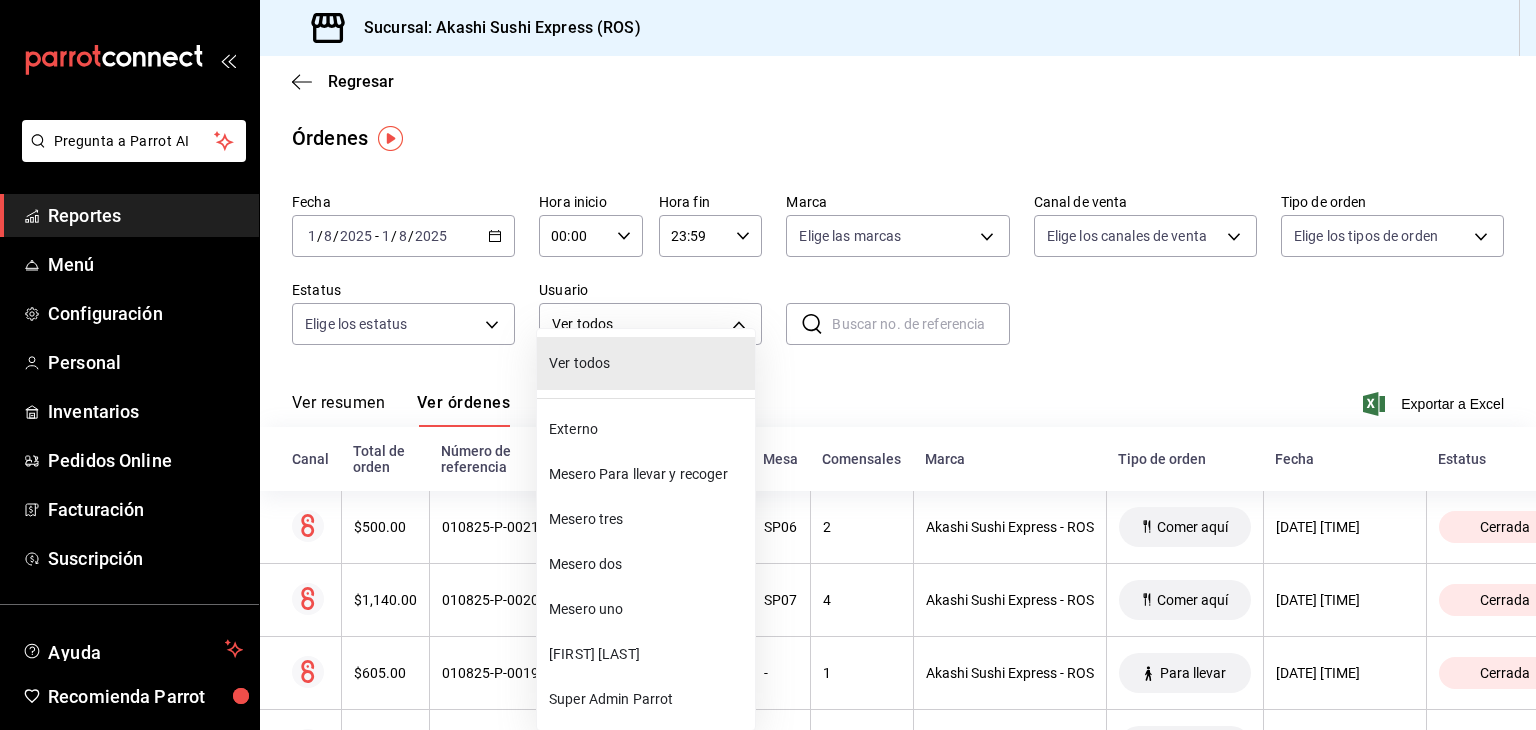 click on "Mesero uno" at bounding box center (648, 609) 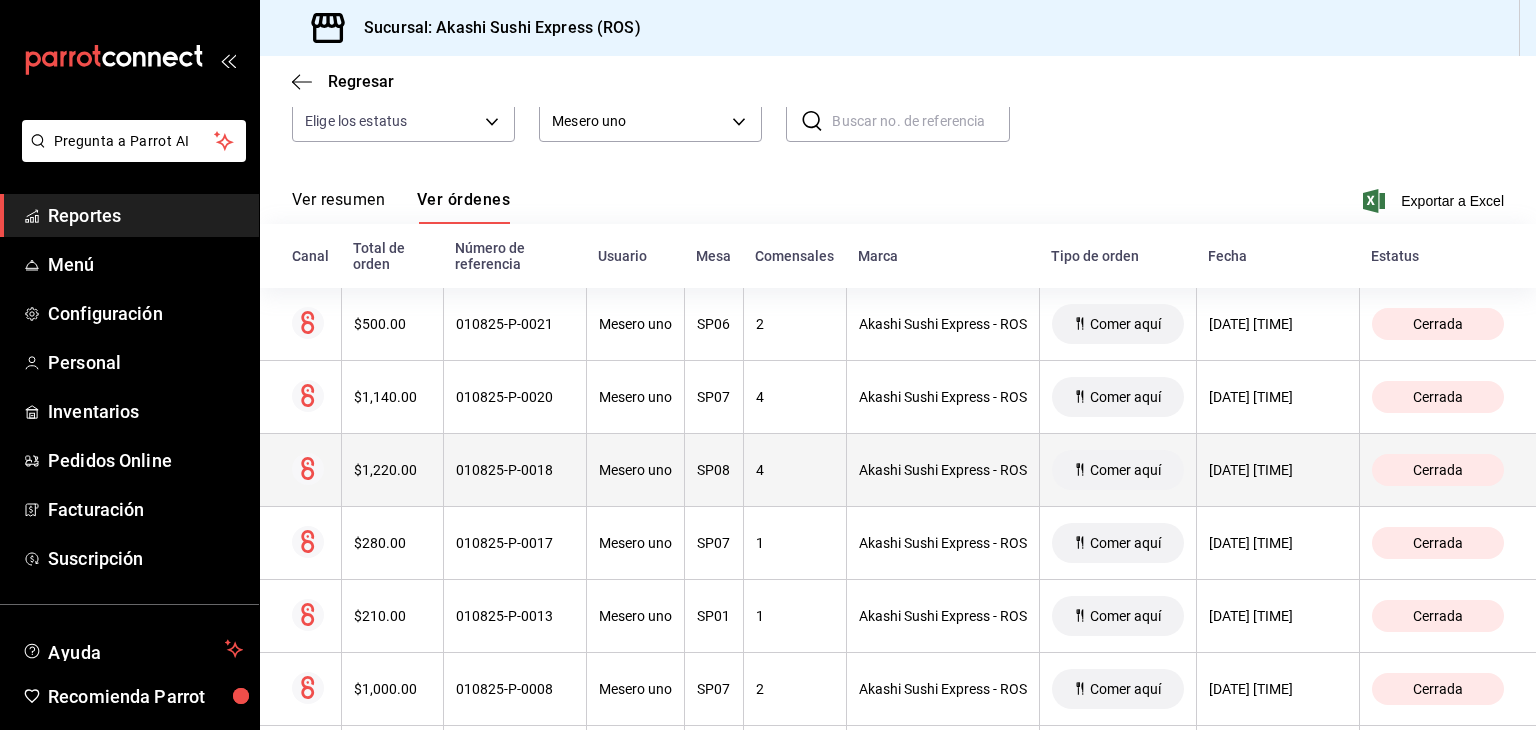 scroll, scrollTop: 0, scrollLeft: 0, axis: both 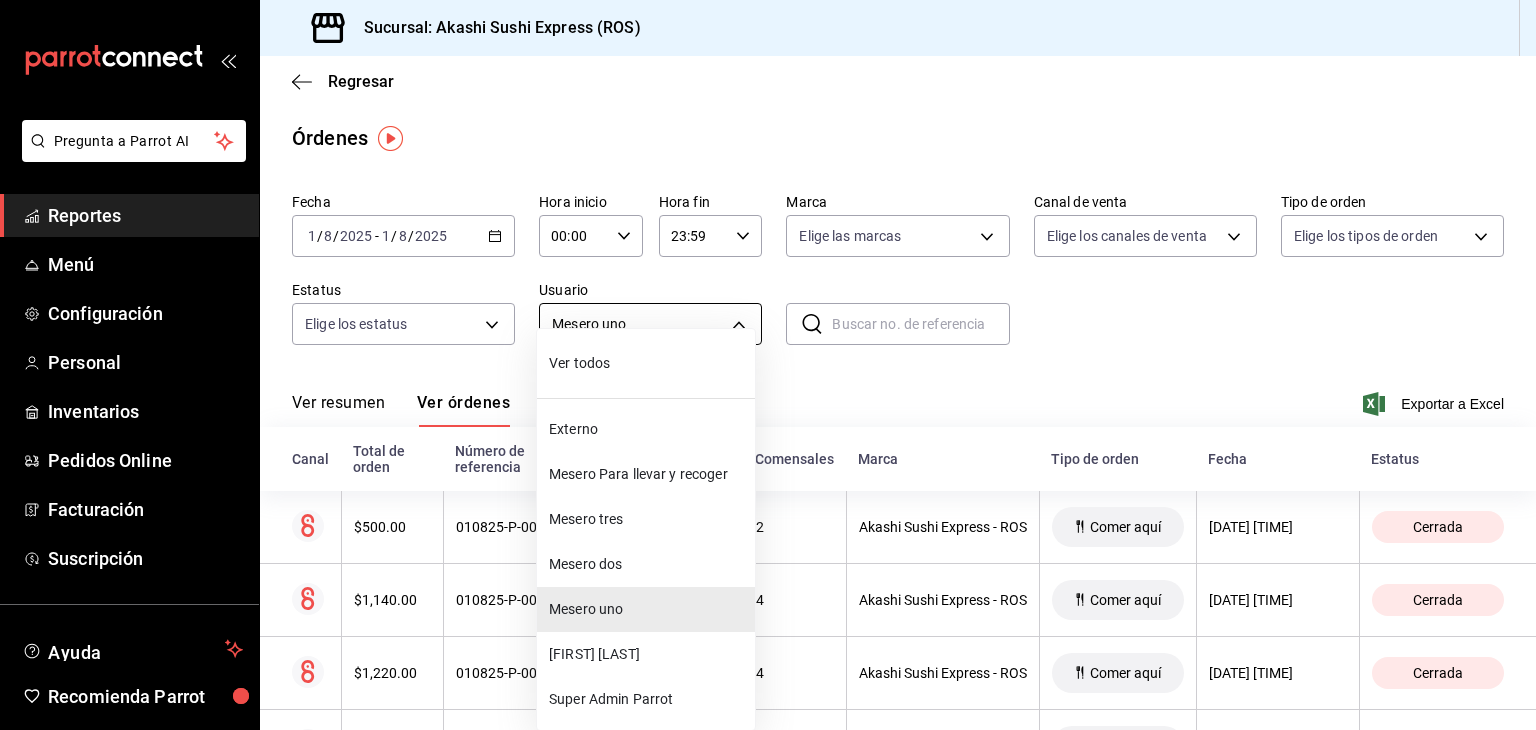 click on "Pregunta a Parrot AI Reportes   Menú   Configuración   Personal   Inventarios   Pedidos Online   Facturación   Suscripción   Ayuda Recomienda Parrot   [FIRST] [LAST]   Sugerir nueva función   Sucursal: Akashi Sushi Express (ROS) Regresar Órdenes Fecha 2025-08-01 1 / 8 / 2025 - 2025-08-01 1 / 8 / 2025 Hora inicio 00:00 Hora inicio Hora fin 23:59 Hora fin Marca Elige las marcas Canal de venta Elige los canales de venta Tipo de orden Elige los tipos de orden Estatus Elige los estatus Usuario Mesero uno [UUID] ​ ​ Ver resumen Ver órdenes Exportar a Excel Canal Total de orden Número de referencia Usuario Mesa Comensales Marca Tipo de orden Fecha Estatus $500.00 010825-P-0021 Mesero uno SP06 2 Akashi Sushi Express - ROS Comer aquí [DATE] [TIME] Cerrada $1,140.00 010825-P-0020 Mesero uno SP07 4 Akashi Sushi Express - ROS Comer aquí [DATE] [TIME] Cerrada $1,220.00 010825-P-0018 Mesero uno SP08 4 Akashi Sushi Express - ROS Comer aquí [DATE] [TIME] Cerrada 1 1" at bounding box center (768, 365) 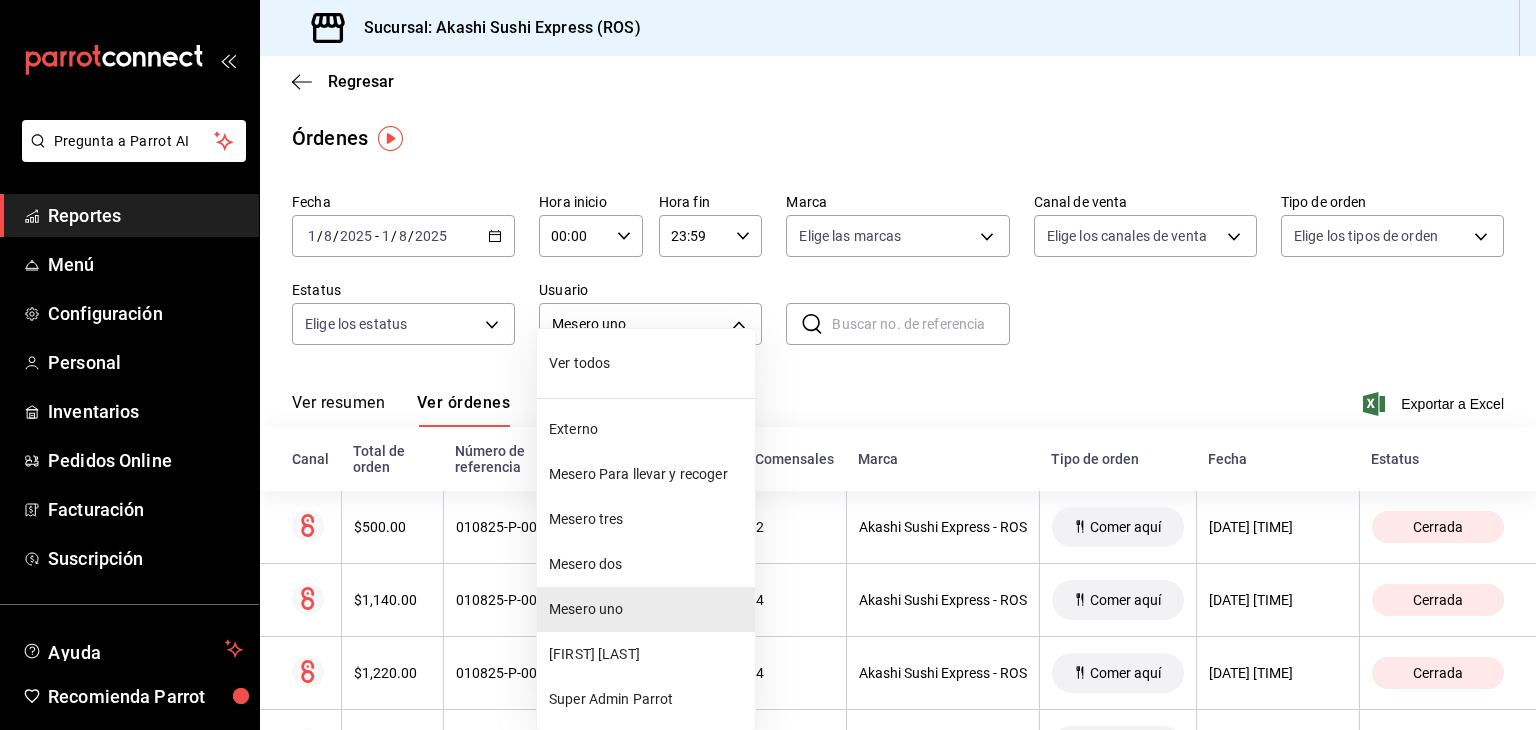 click on "Mesero dos" at bounding box center [648, 564] 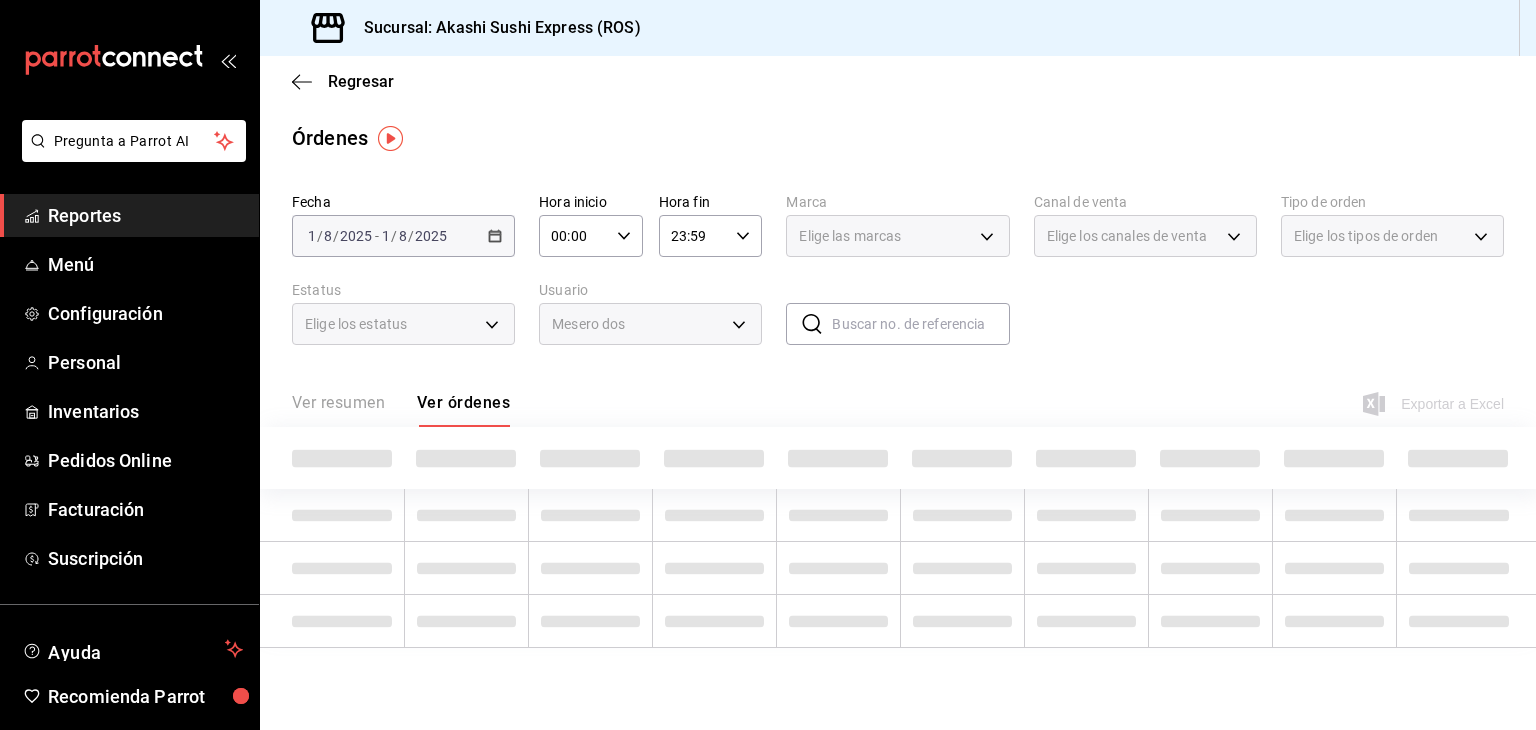 type on "[UUID]" 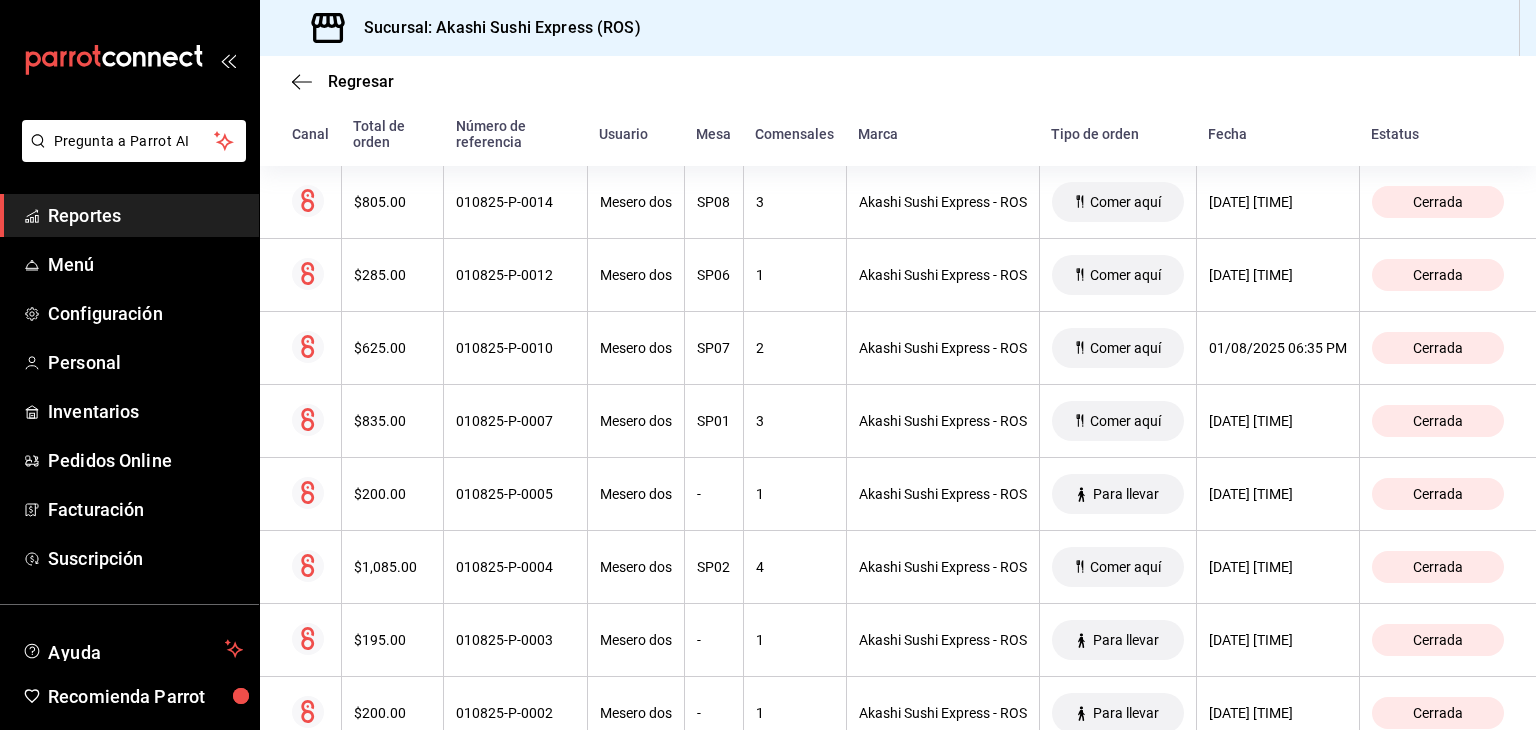 scroll, scrollTop: 324, scrollLeft: 0, axis: vertical 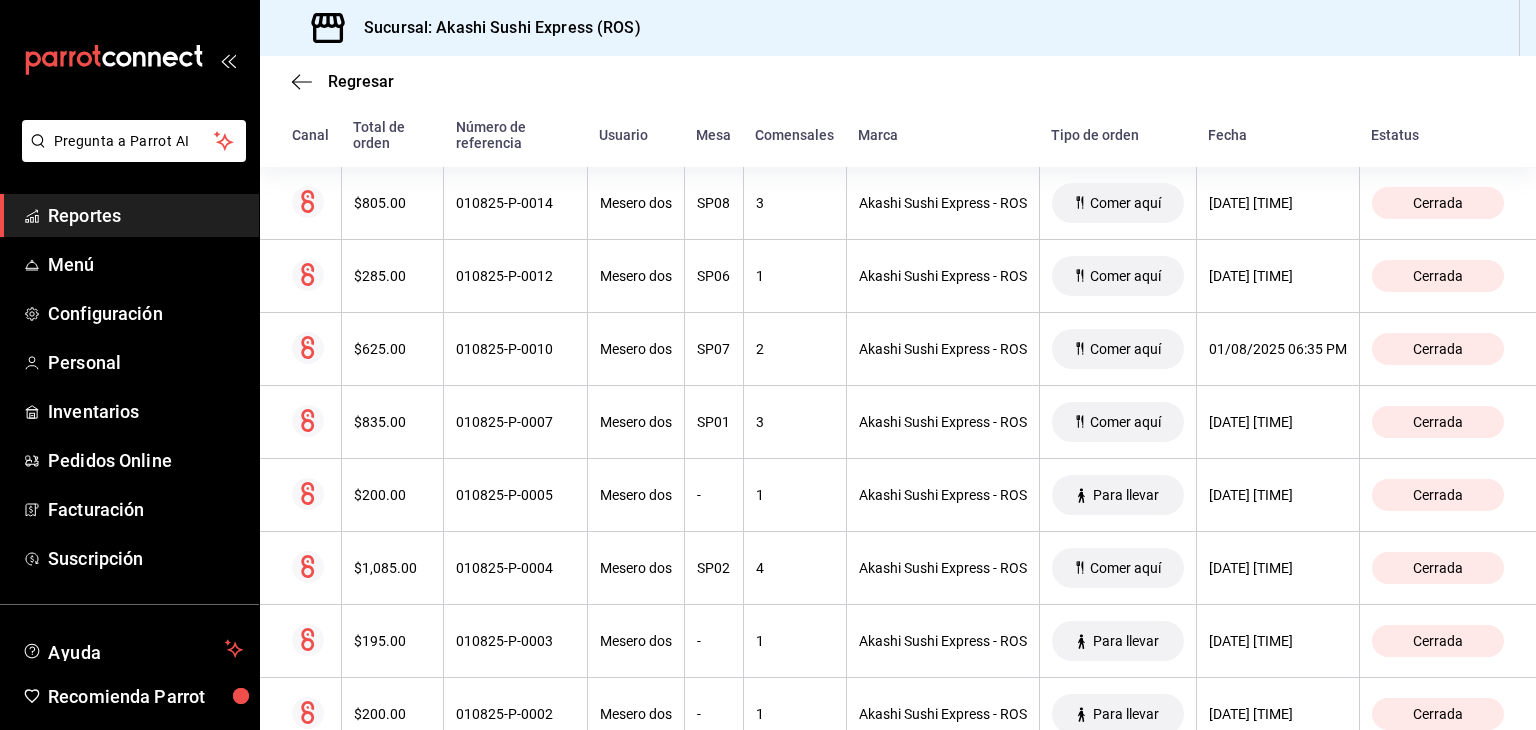 drag, startPoint x: 196, startPoint y: 237, endPoint x: 196, endPoint y: 226, distance: 11 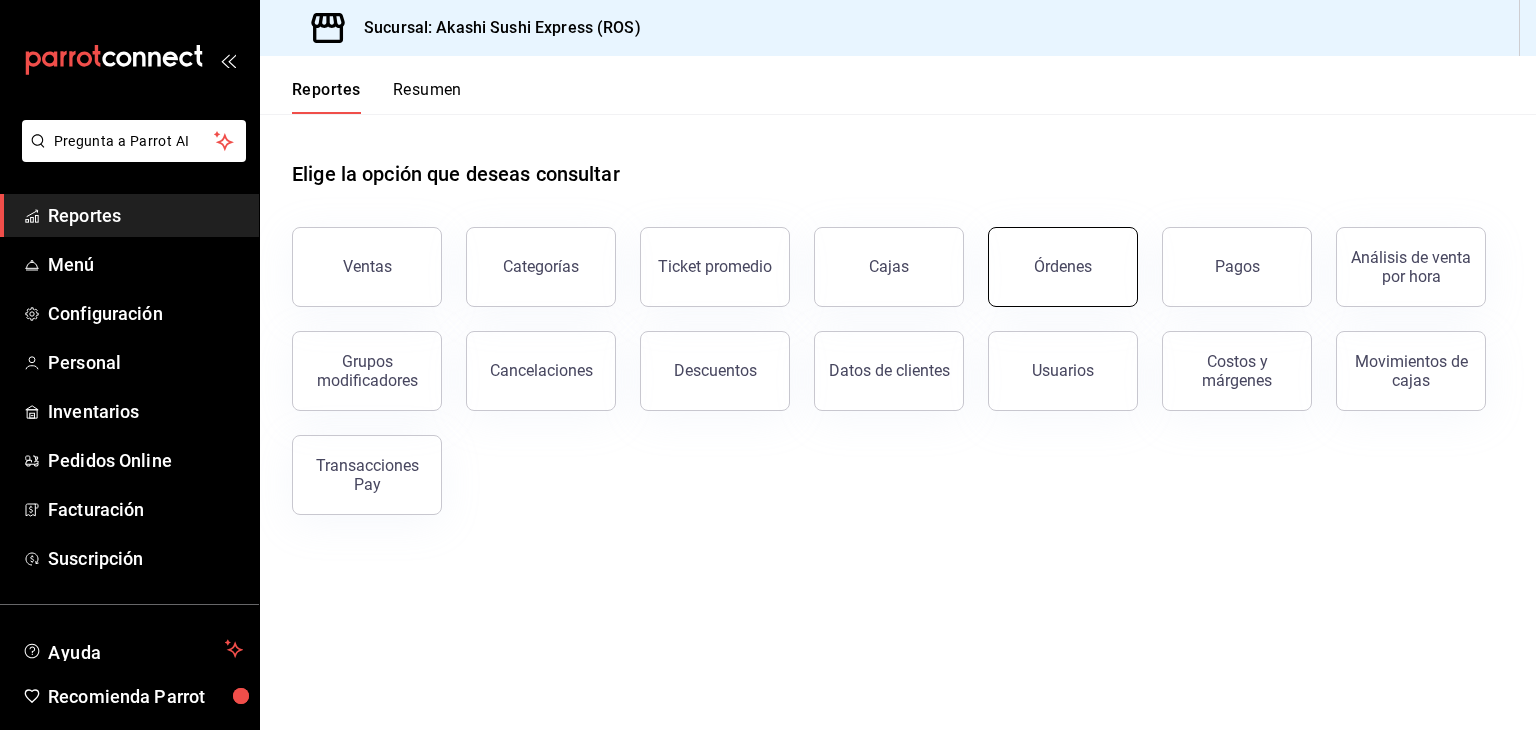 click on "Órdenes" at bounding box center (1063, 267) 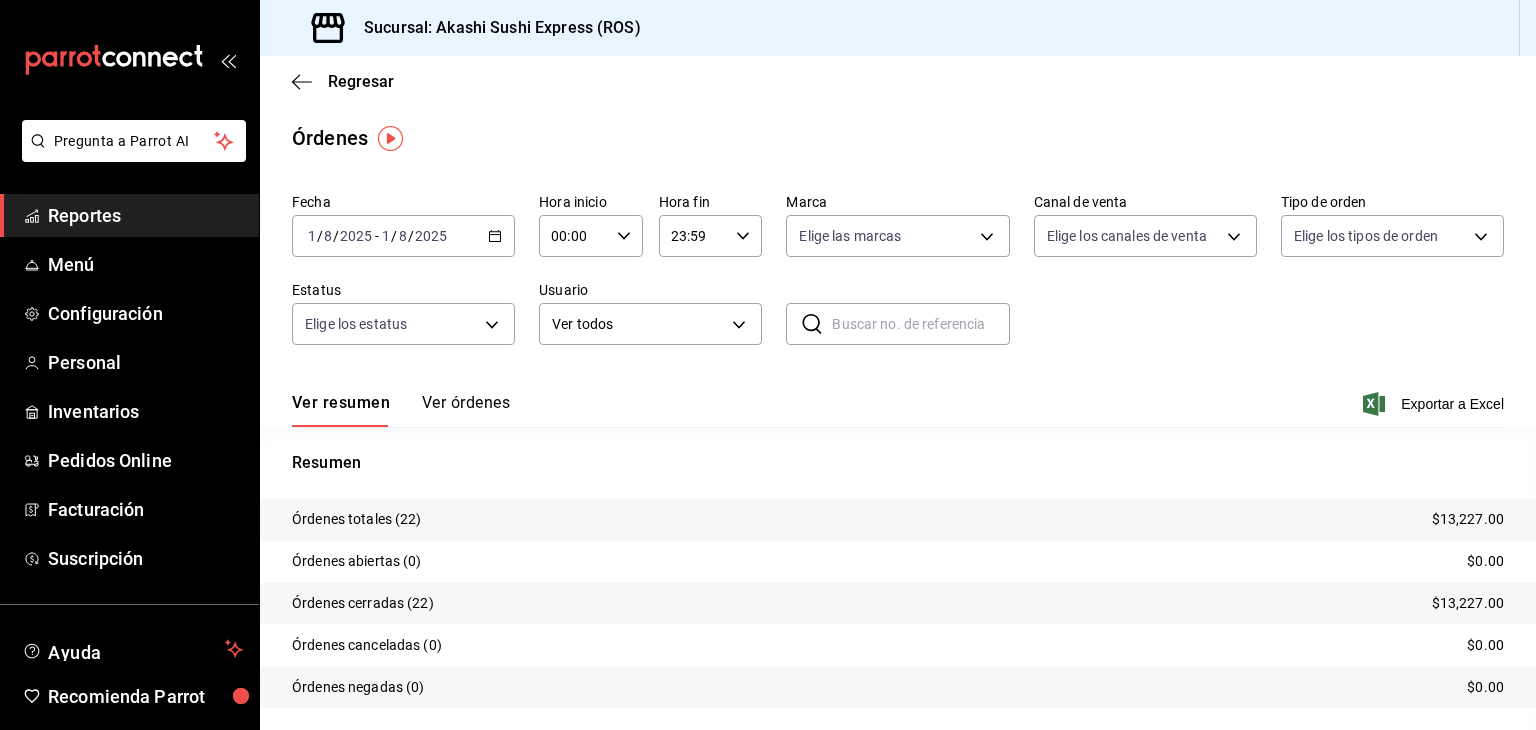 click on "Reportes" at bounding box center (145, 215) 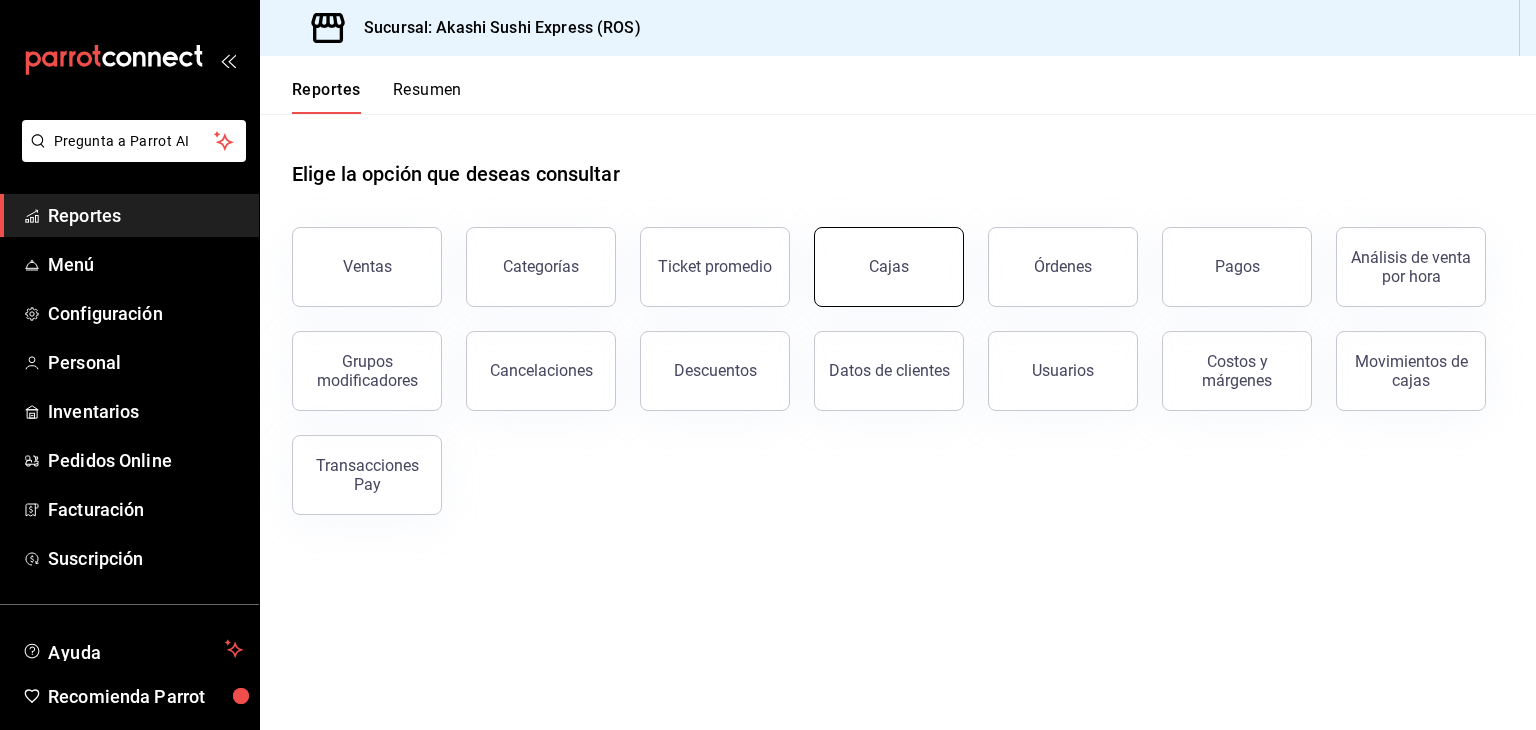 click on "Cajas" at bounding box center (877, 255) 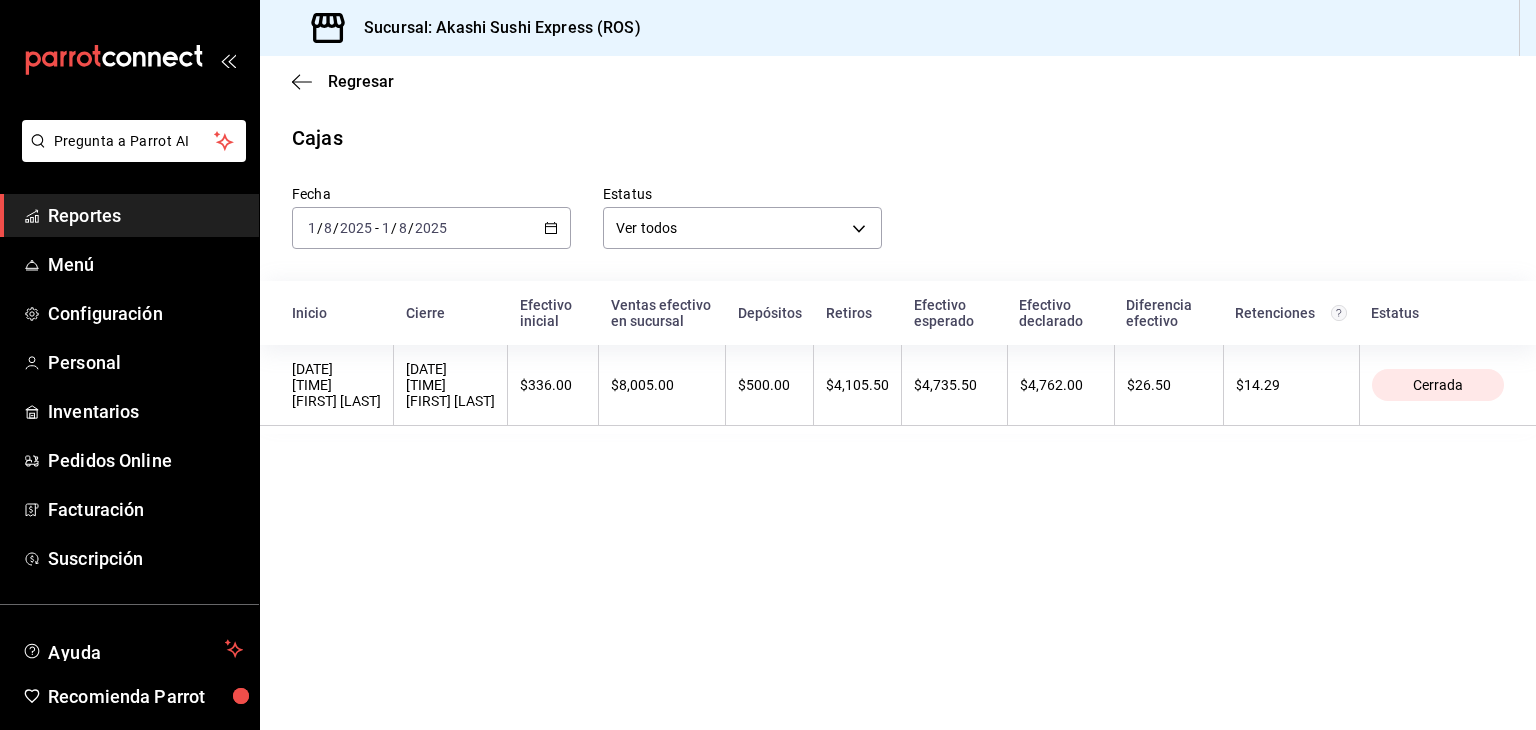 click on "$4,105.50" at bounding box center [857, 385] 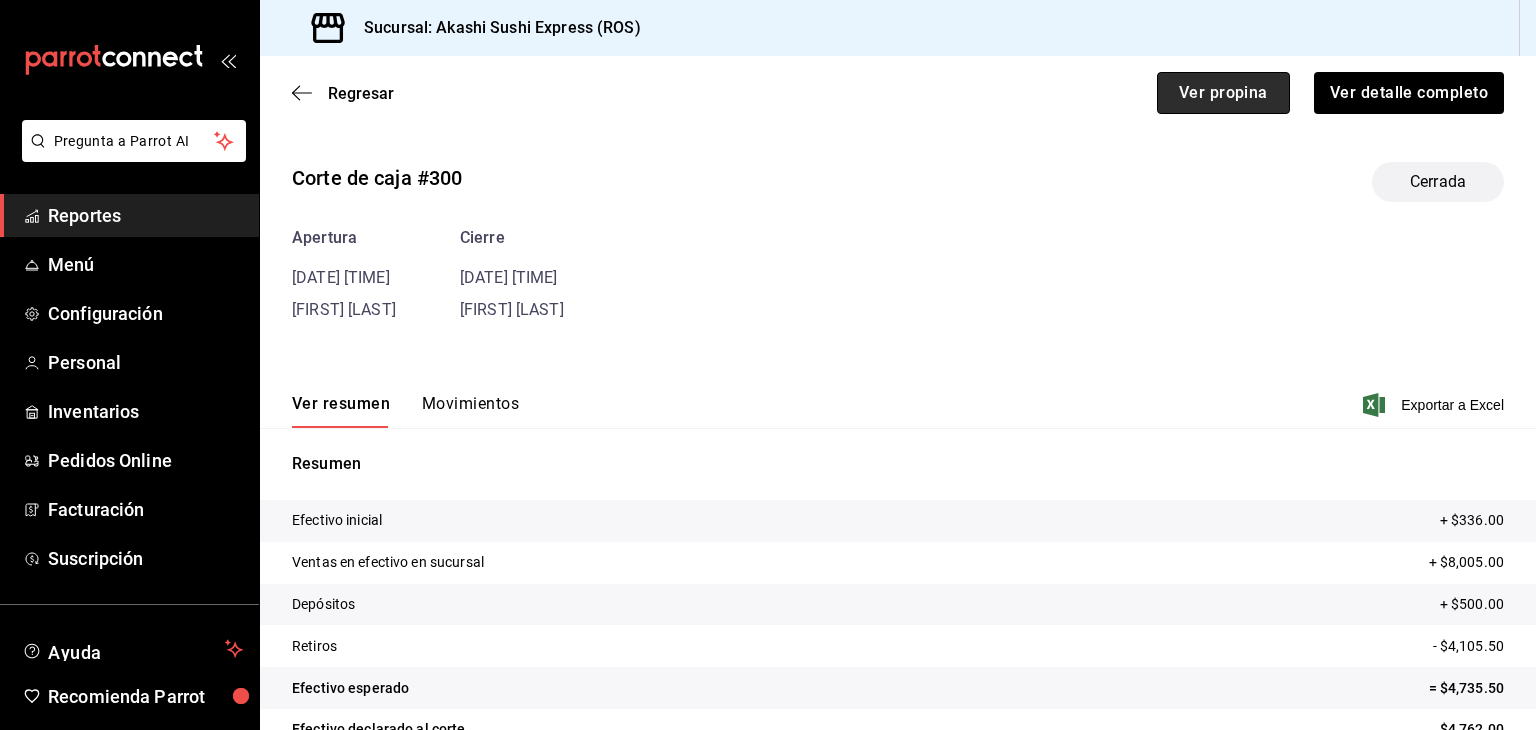 click on "Ver propina" at bounding box center (1223, 93) 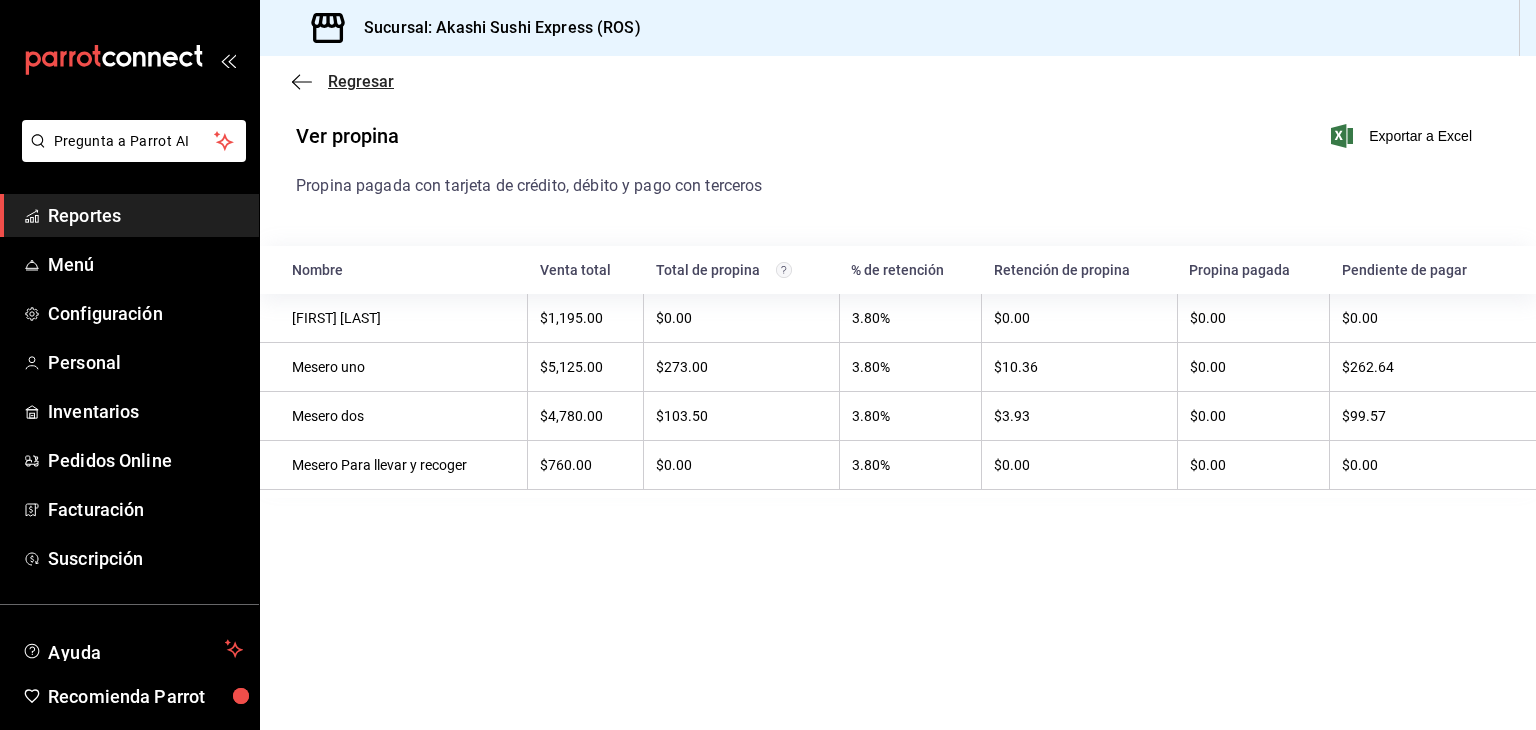 click on "Regresar" at bounding box center (361, 81) 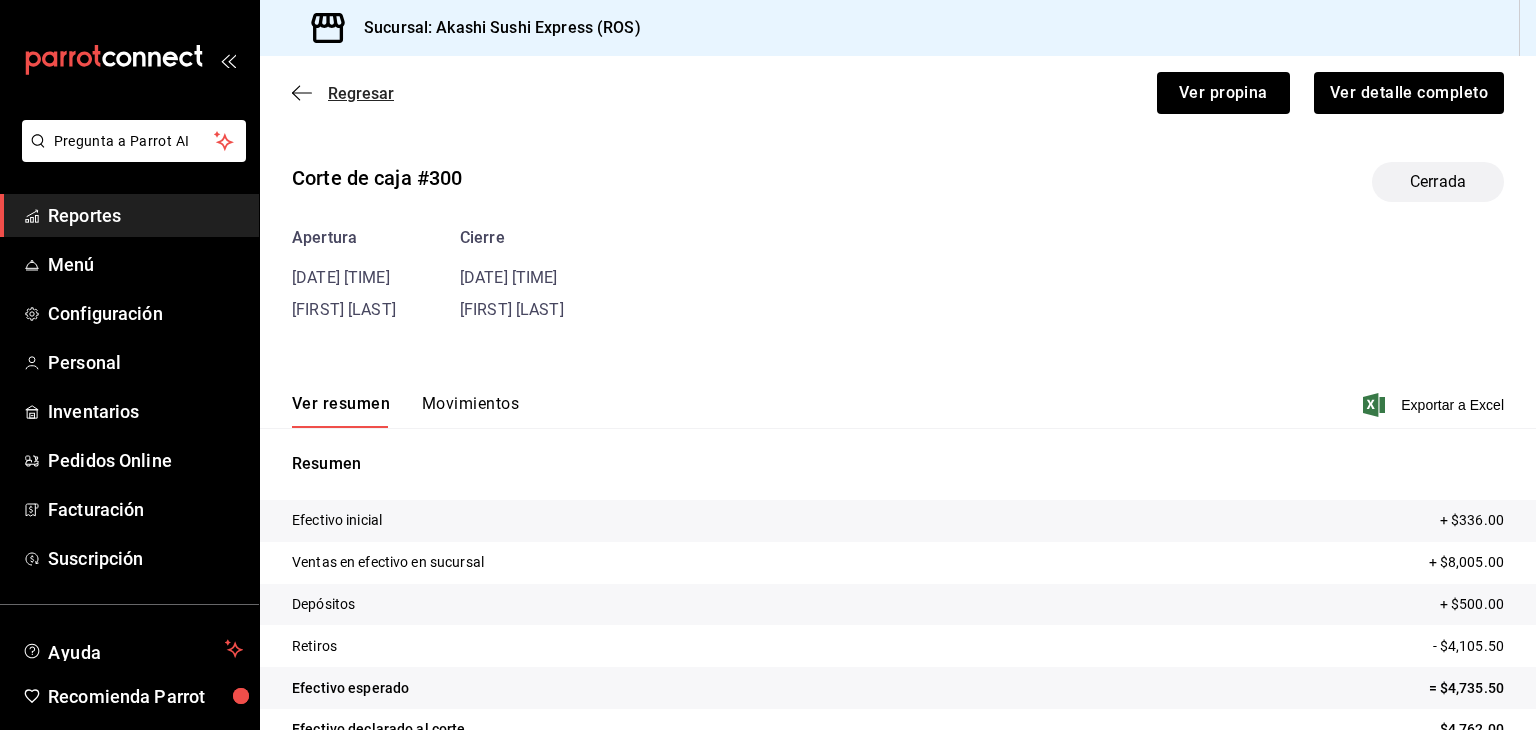 click on "Regresar" at bounding box center [361, 93] 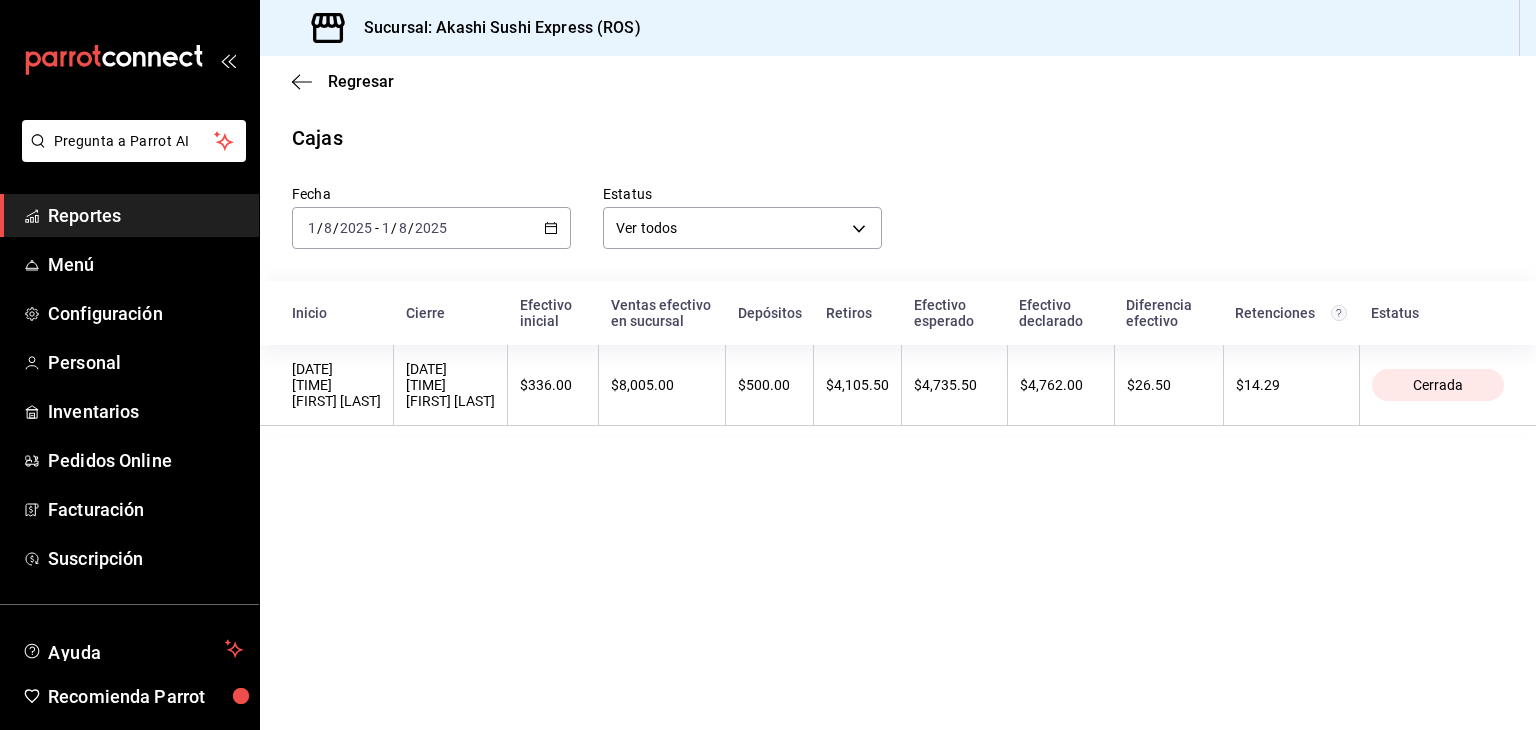 click 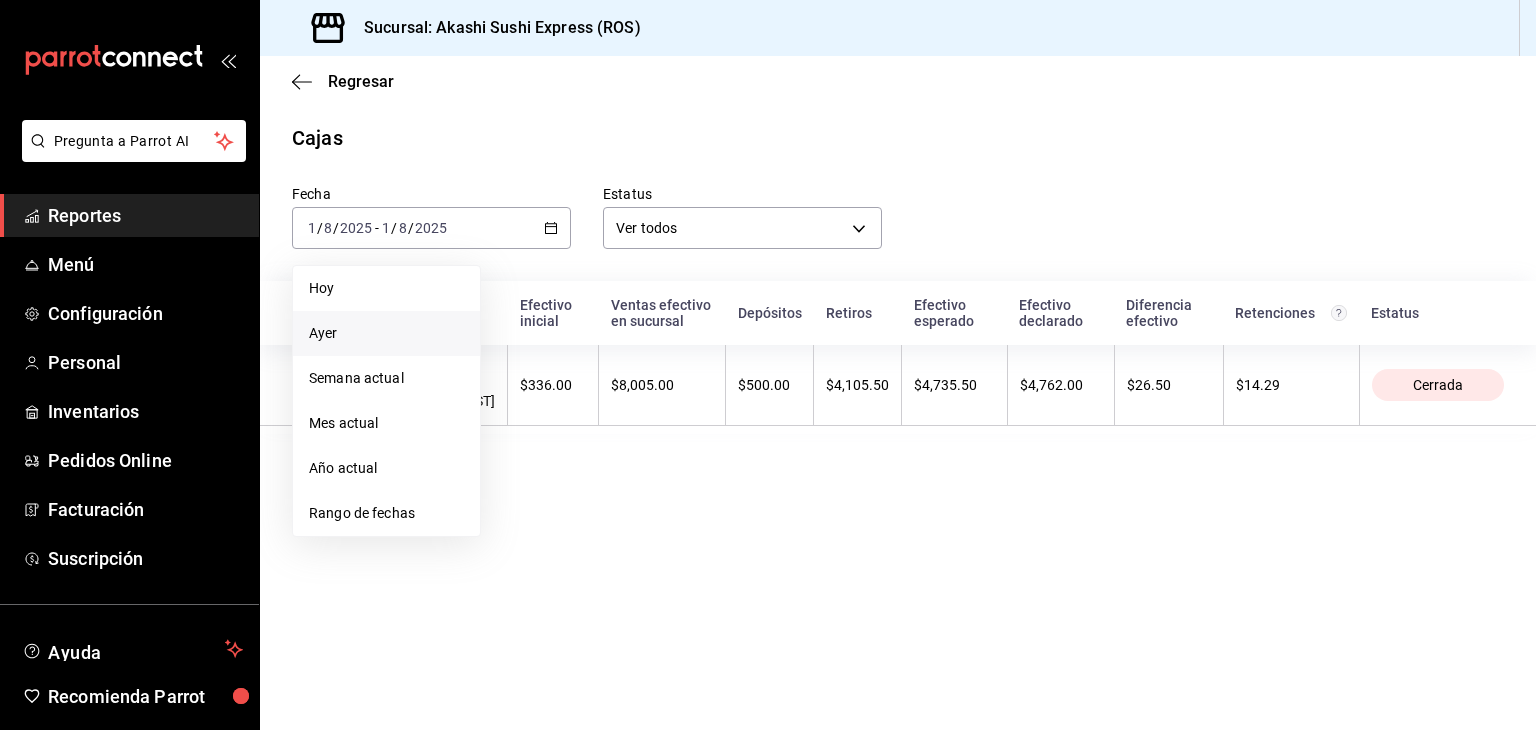 click on "Ayer" at bounding box center (386, 333) 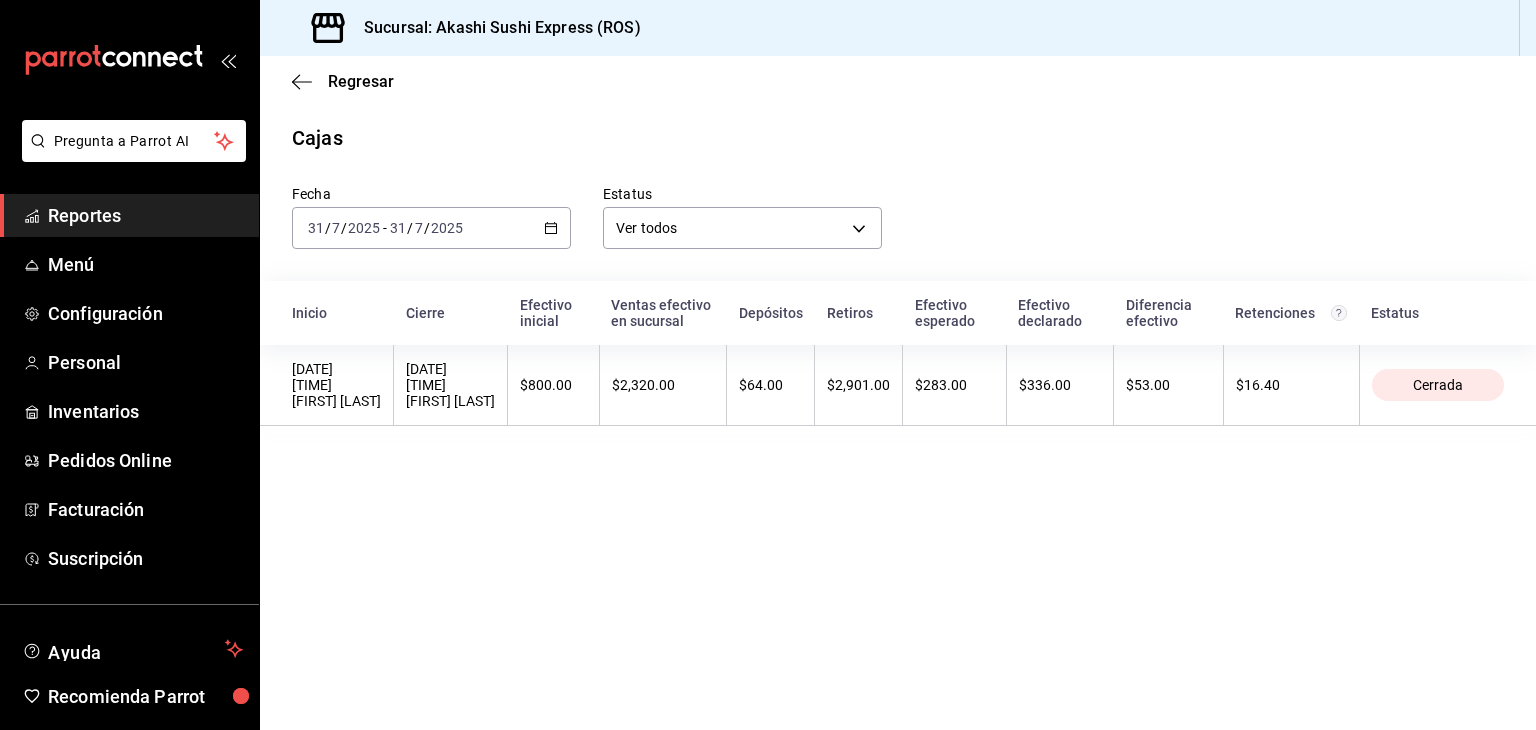 click on "$64.00" at bounding box center [771, 385] 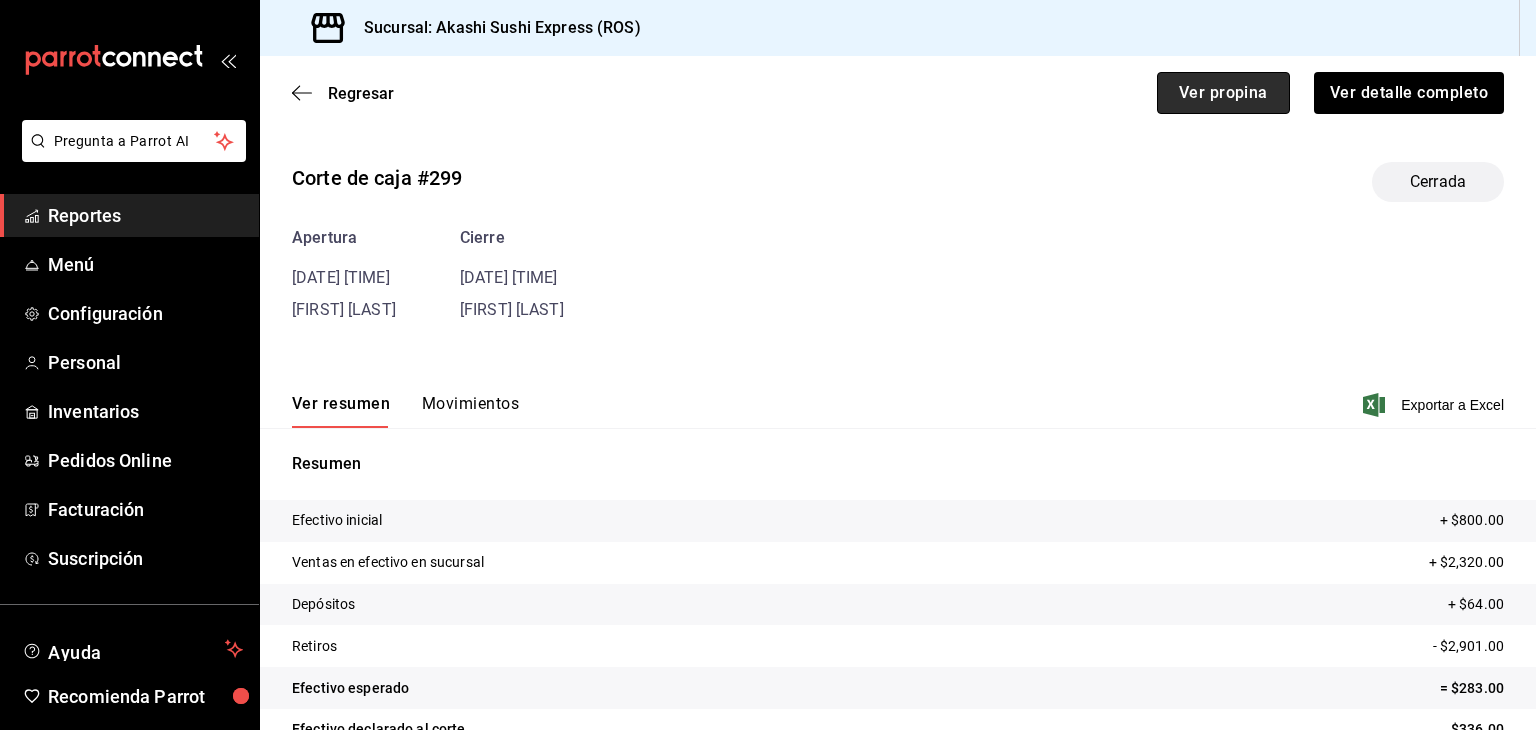click on "Ver propina" at bounding box center [1223, 93] 